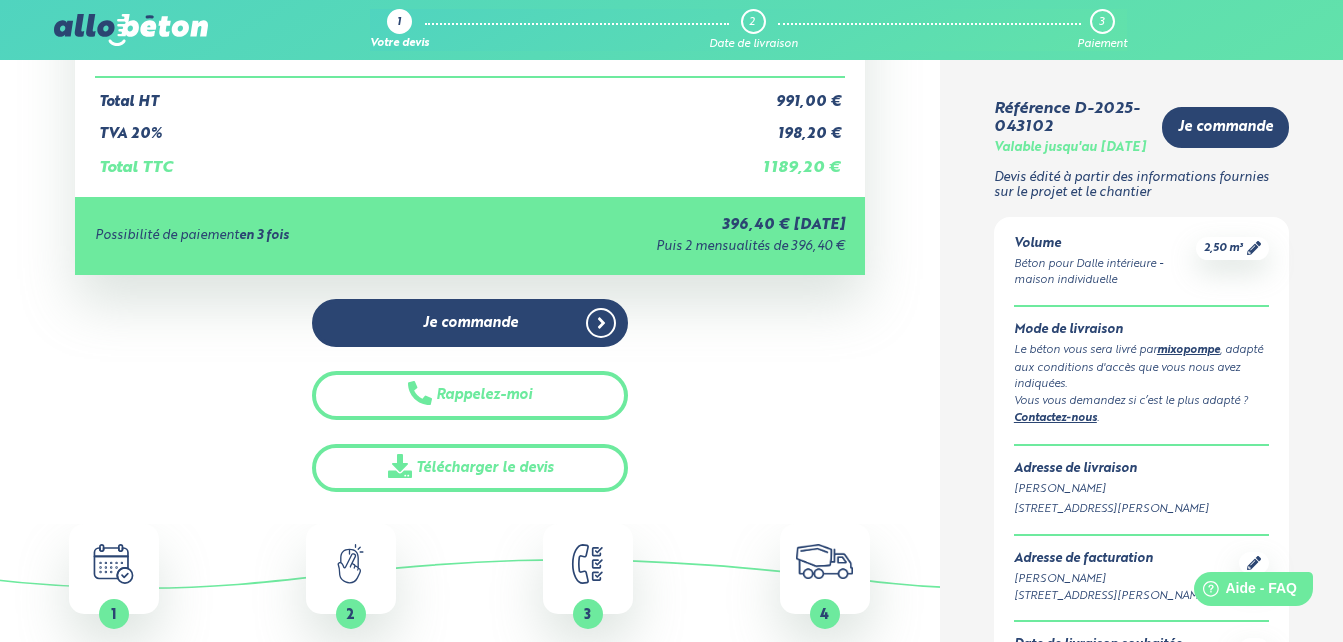 scroll, scrollTop: 0, scrollLeft: 0, axis: both 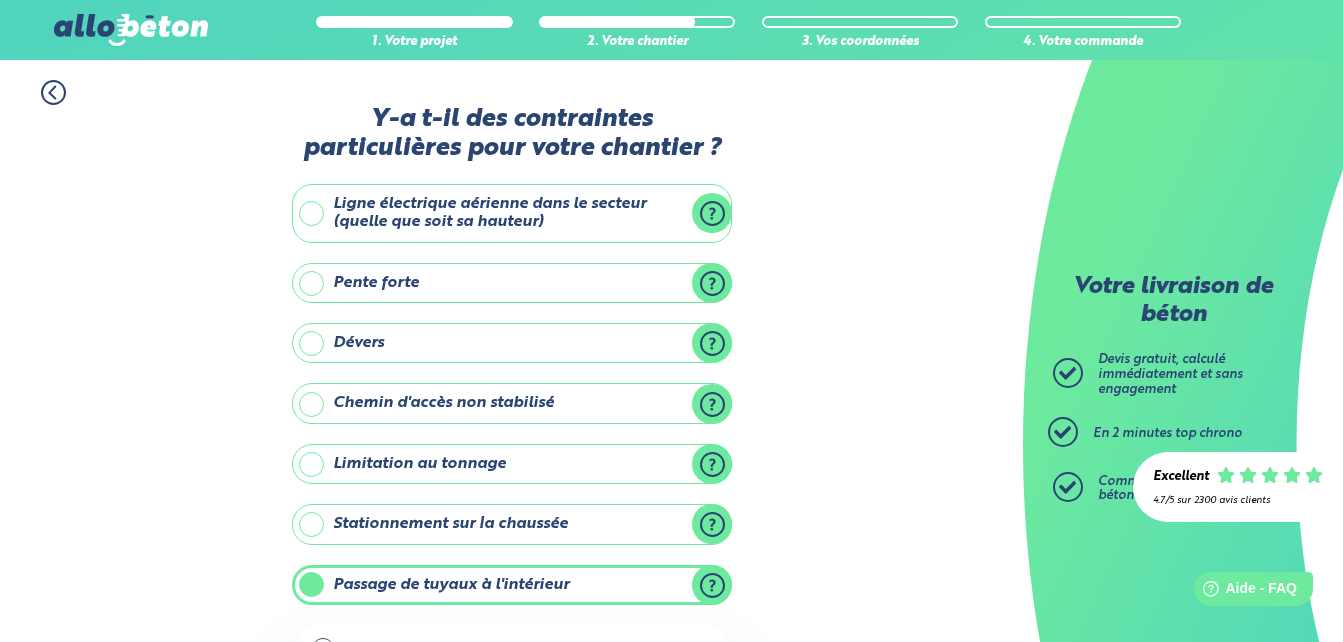 click at bounding box center [131, 30] 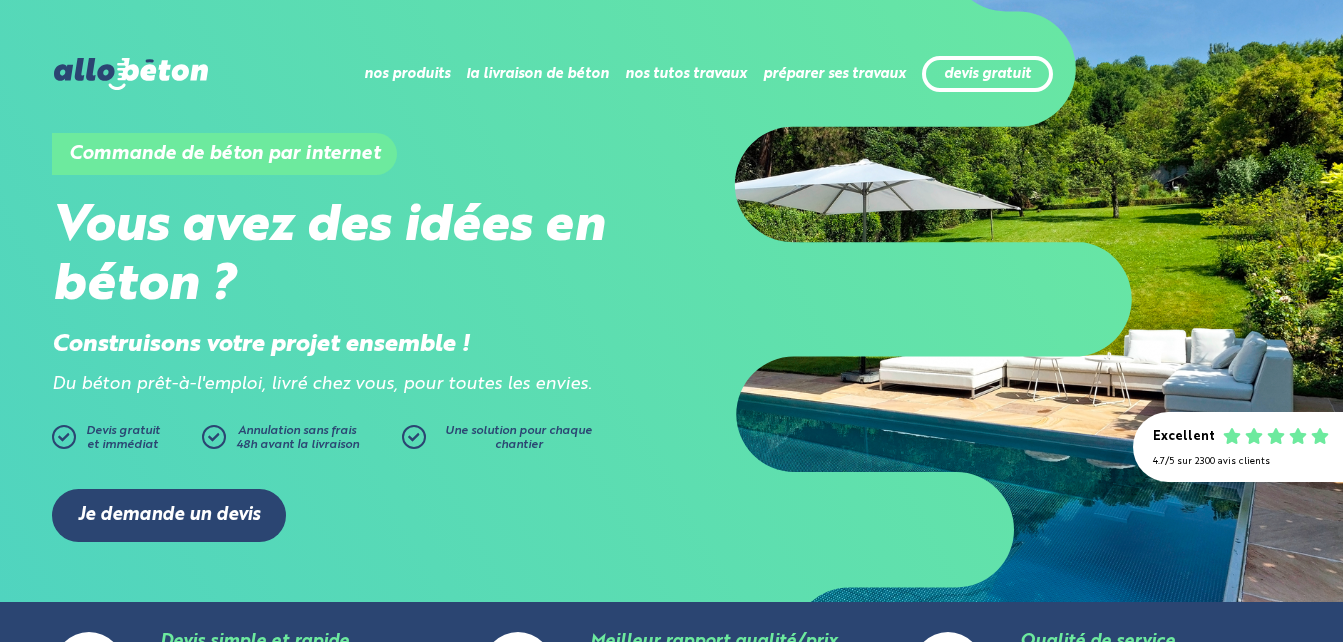scroll, scrollTop: 0, scrollLeft: 0, axis: both 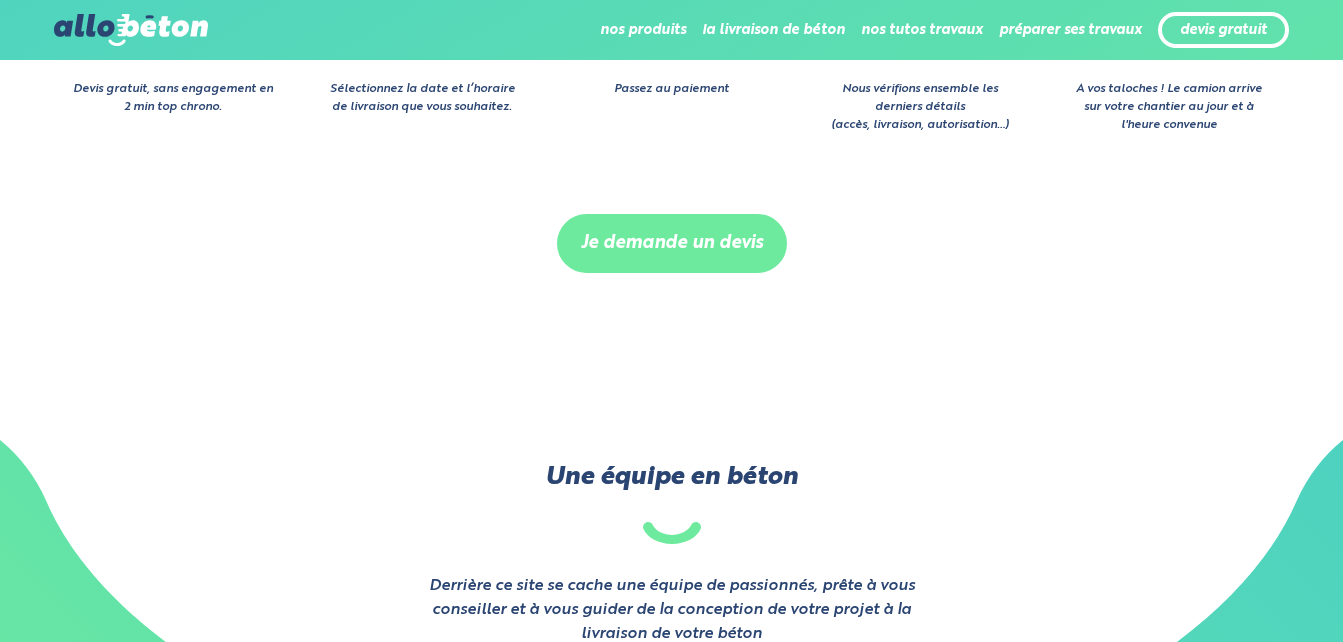 click on "Je demande un devis" at bounding box center (672, 243) 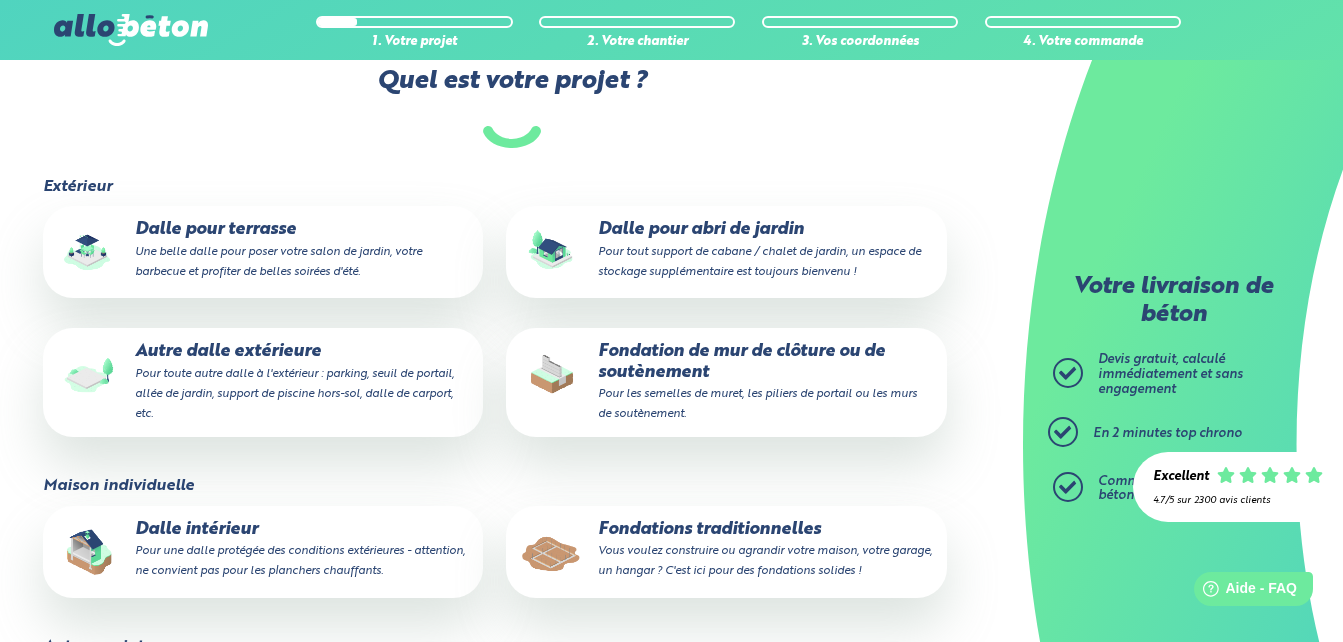 scroll, scrollTop: 0, scrollLeft: 0, axis: both 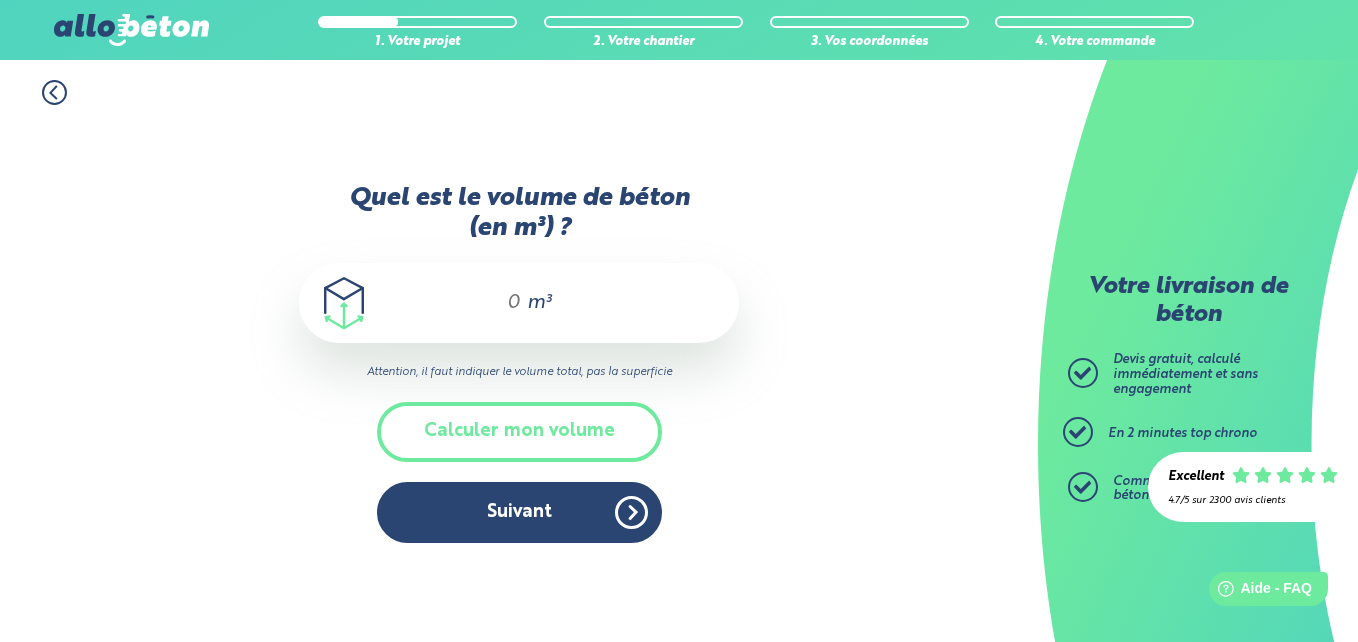 click on "Quel est le volume de béton (en m³) ?" at bounding box center [505, 303] 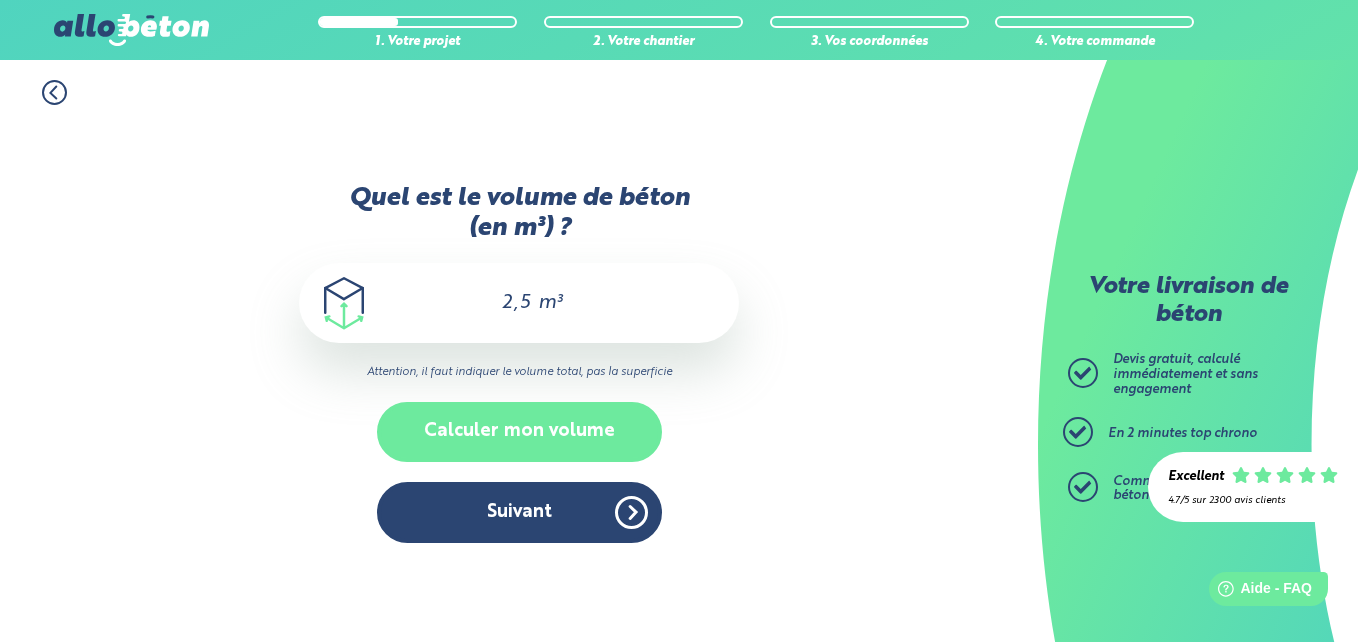 click on "Calculer mon volume" at bounding box center [519, 431] 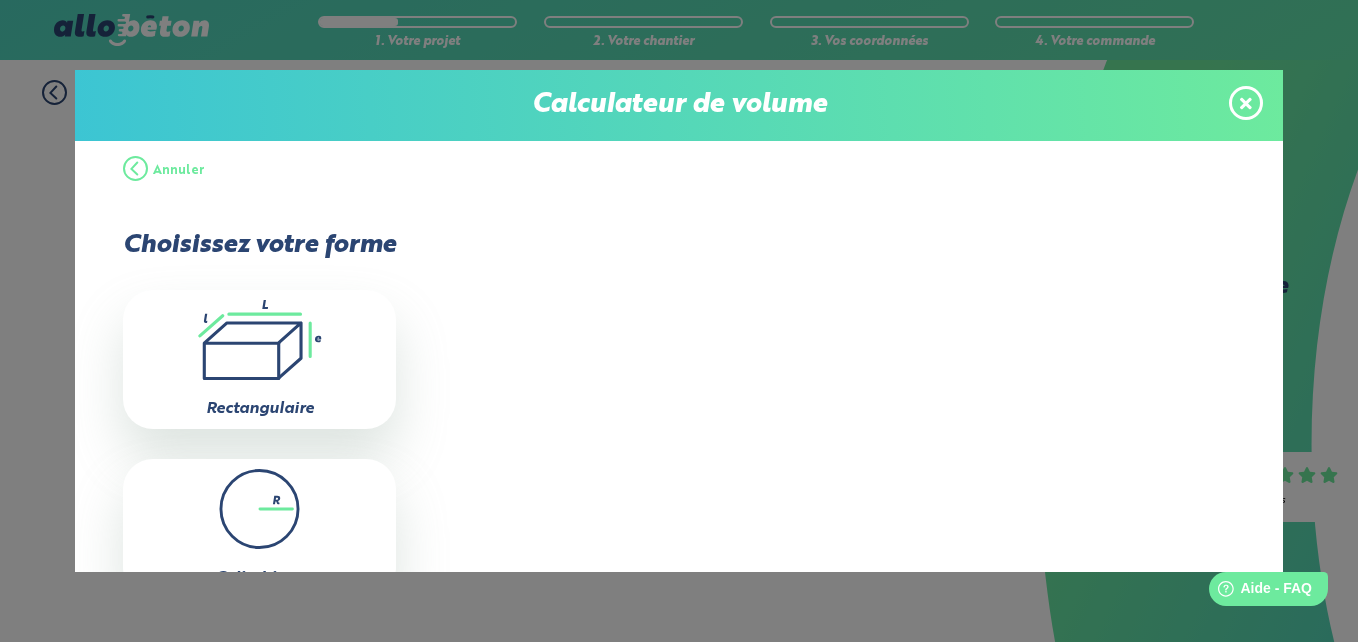 scroll, scrollTop: 113, scrollLeft: 0, axis: vertical 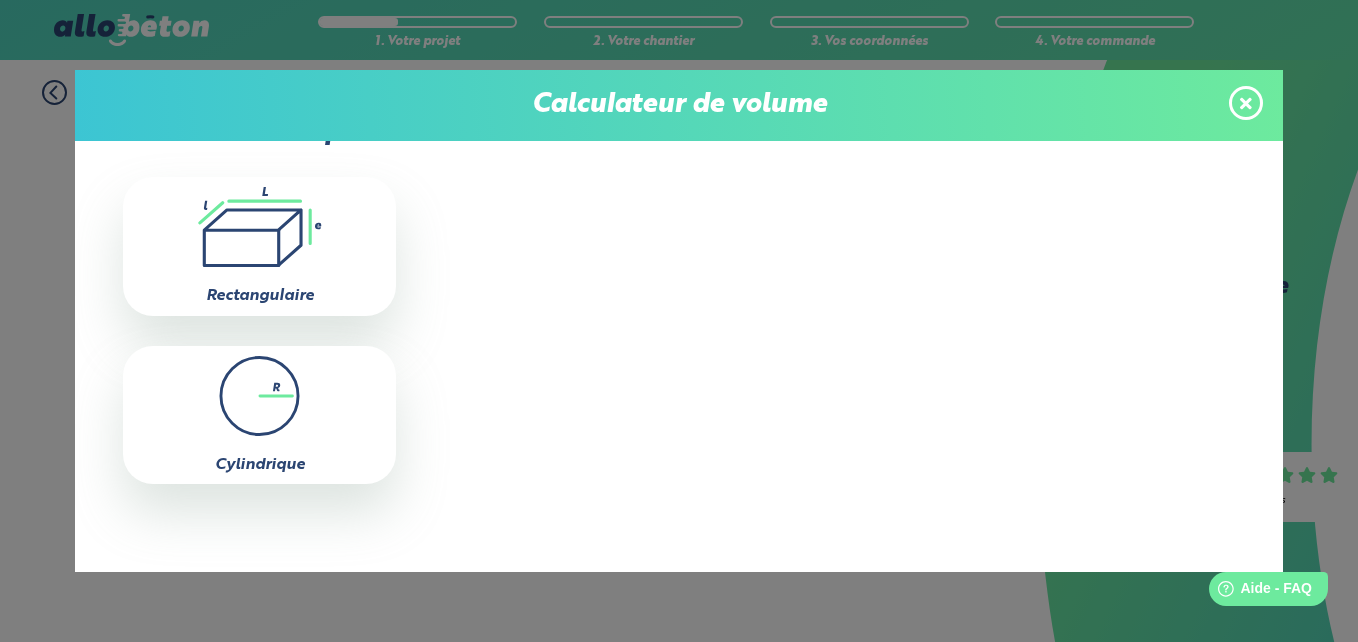 click on ".icon-calc-rectanglea{fill:none;stroke-linecap:round;stroke-width:3px;stroke:#6dea9e;stroke-linejoin:round}.icon-calc-rectangleb{fill:#2b4572}" 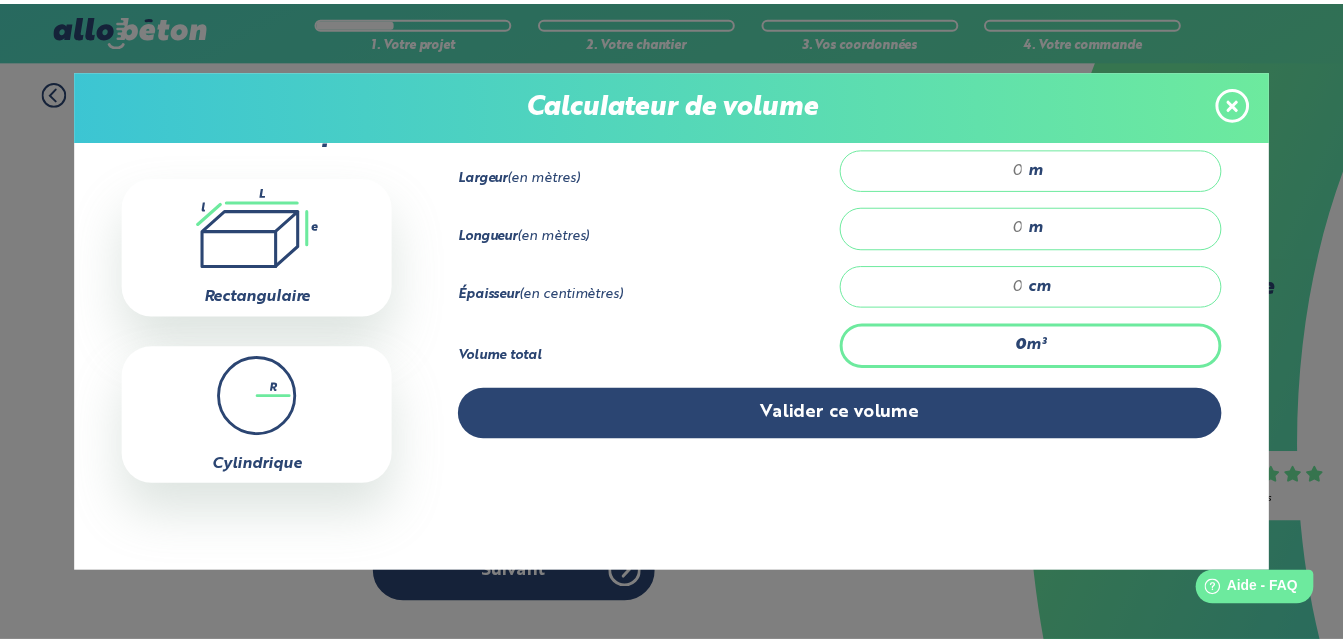 scroll, scrollTop: 0, scrollLeft: 0, axis: both 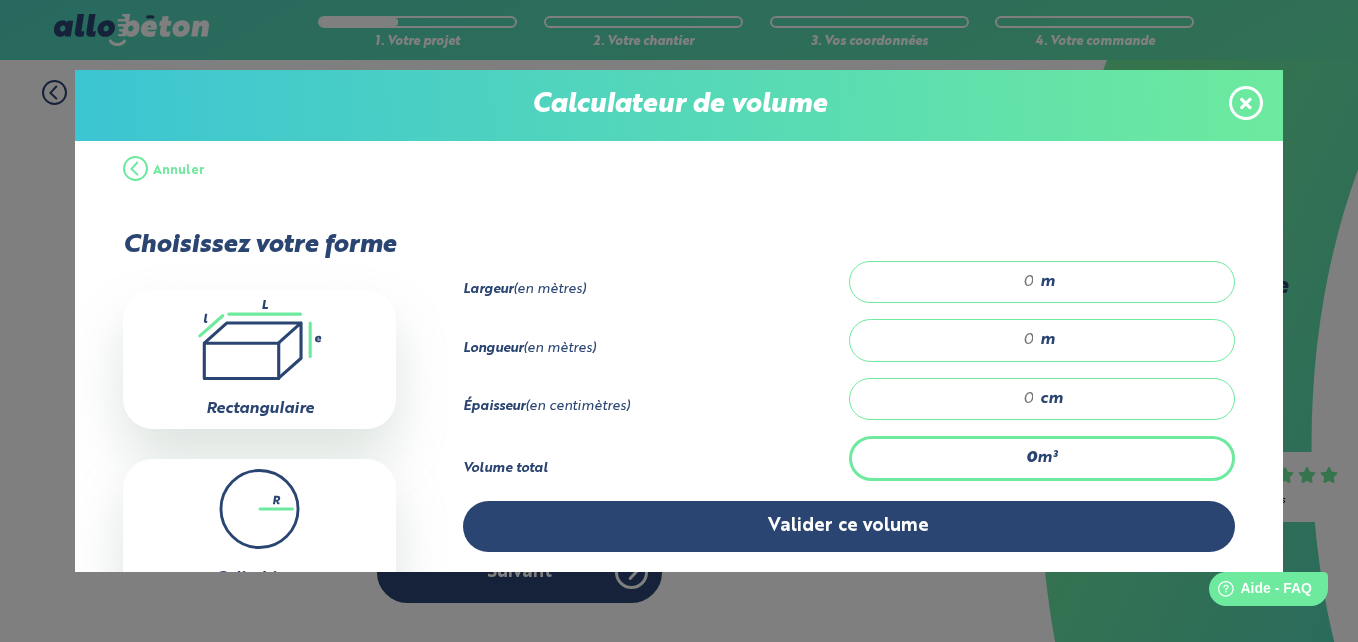 click at bounding box center (1246, 103) 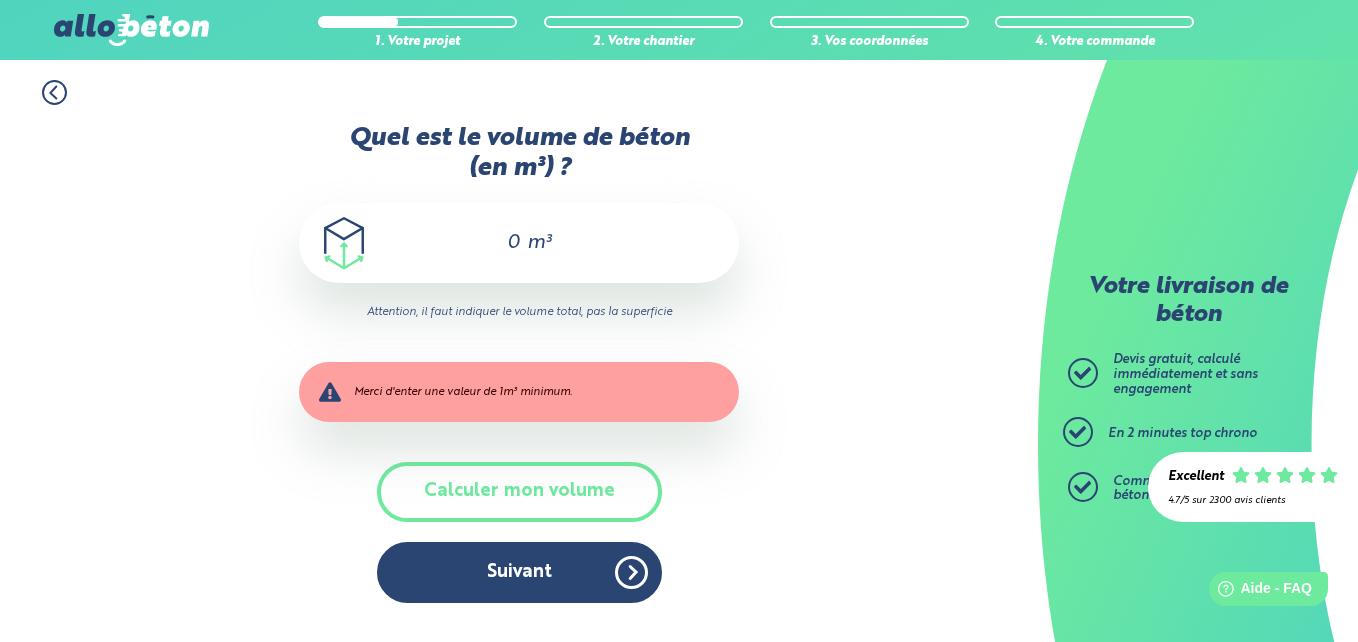 click on "0" at bounding box center [505, 243] 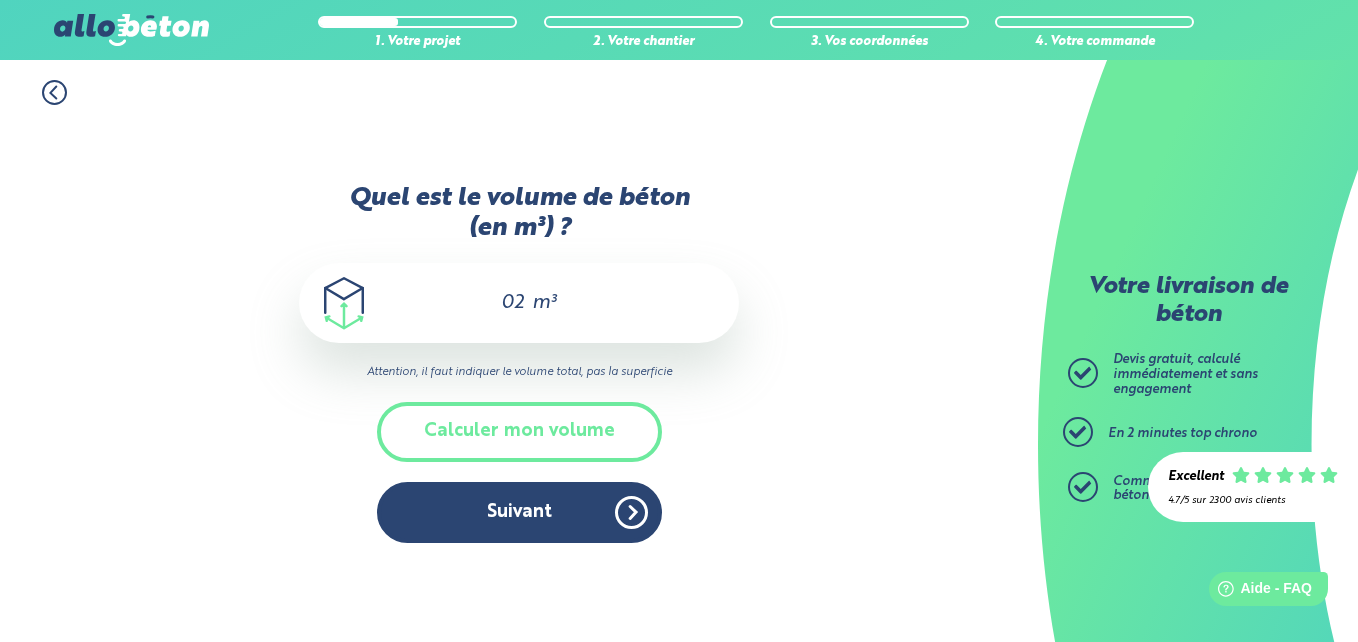 type on "0" 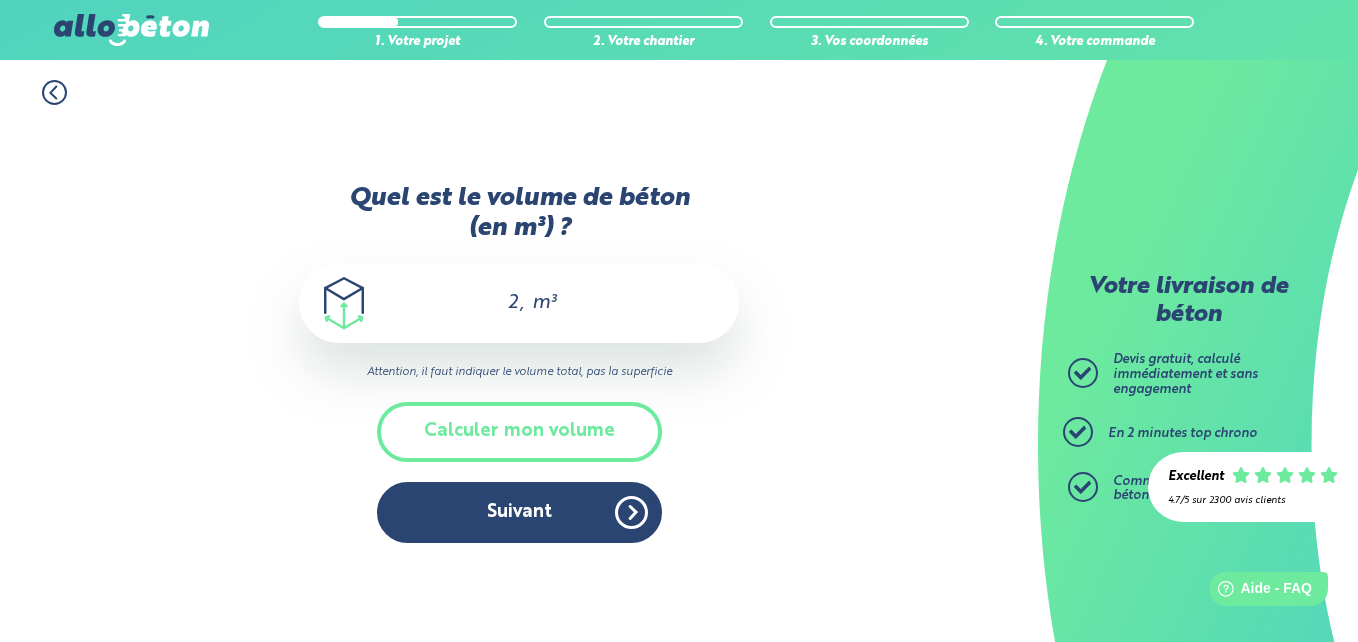 type on "2,5" 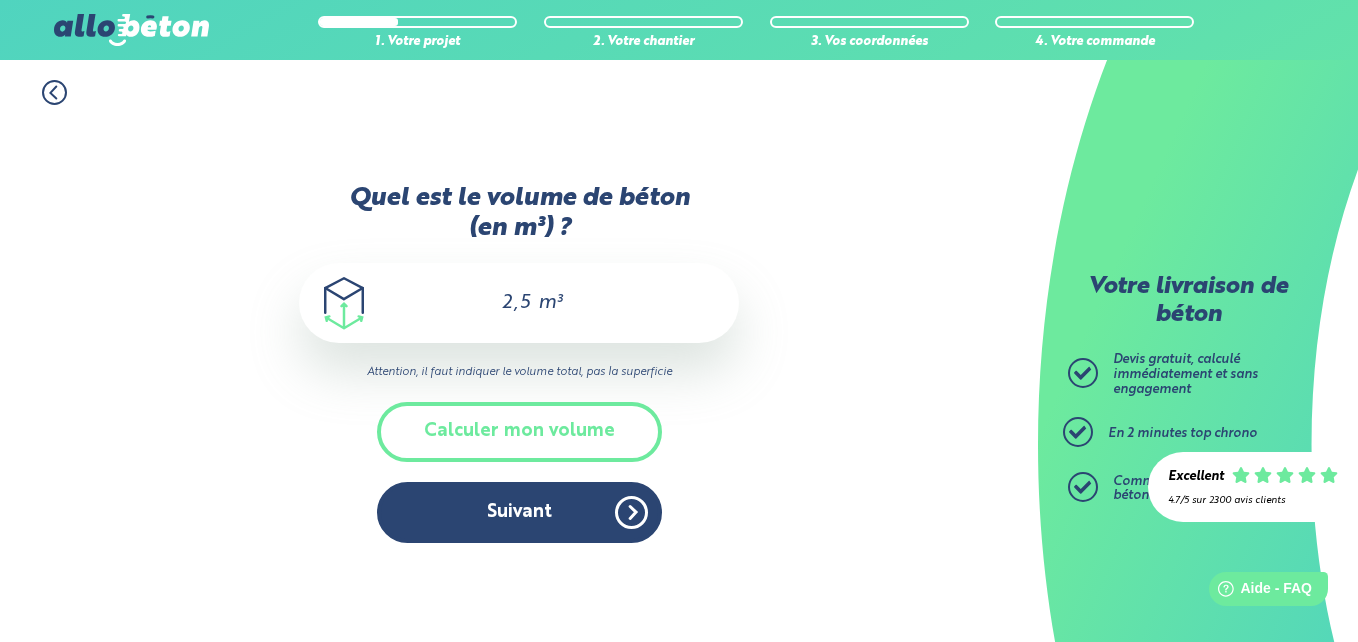 click on "1. Votre projet
2. Votre chantier
3. Vos coordonnées
4. Votre commande
Quel est le volume de béton (en m³) ?
2,5
m³
Attention, il faut indiquer le volume total, pas la superficie
Merci d'enter une valeur de 1m³ minimum.
Ce volume sera arrondi à 0,25m³ au-dessus
Veuillez saisir un volume inférieur à 50m³ (7 camions toupies complets)." at bounding box center (519, 351) 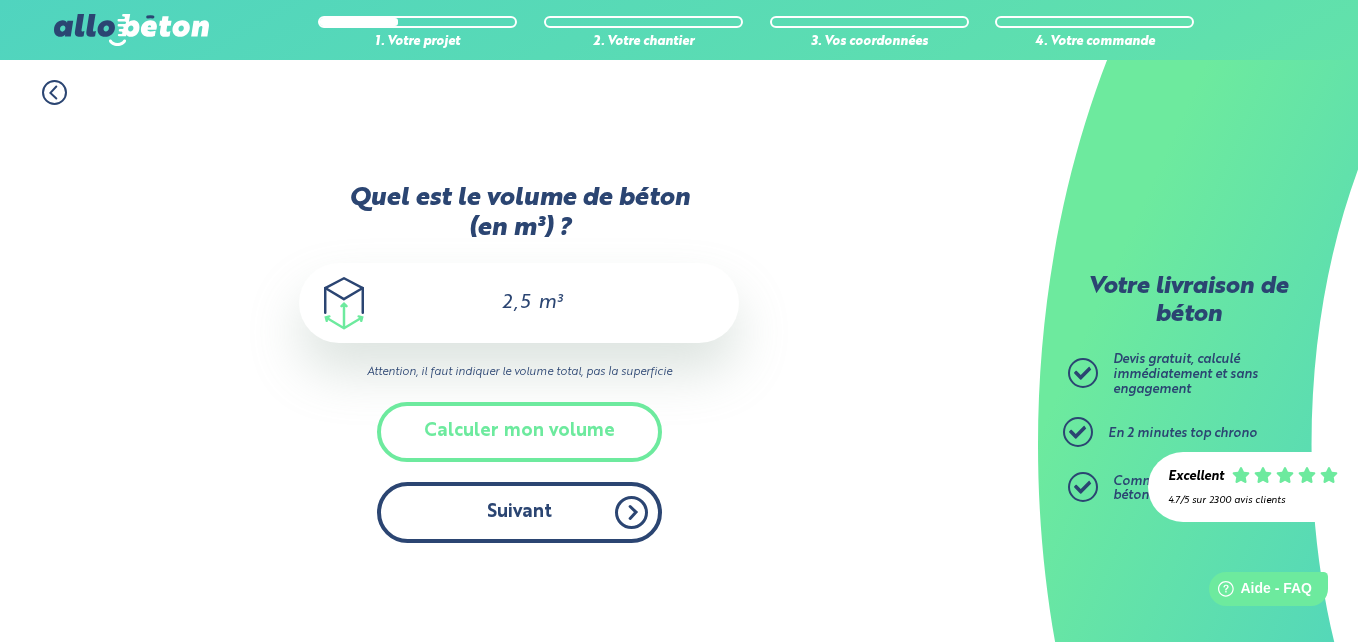 click on "Suivant" at bounding box center [519, 512] 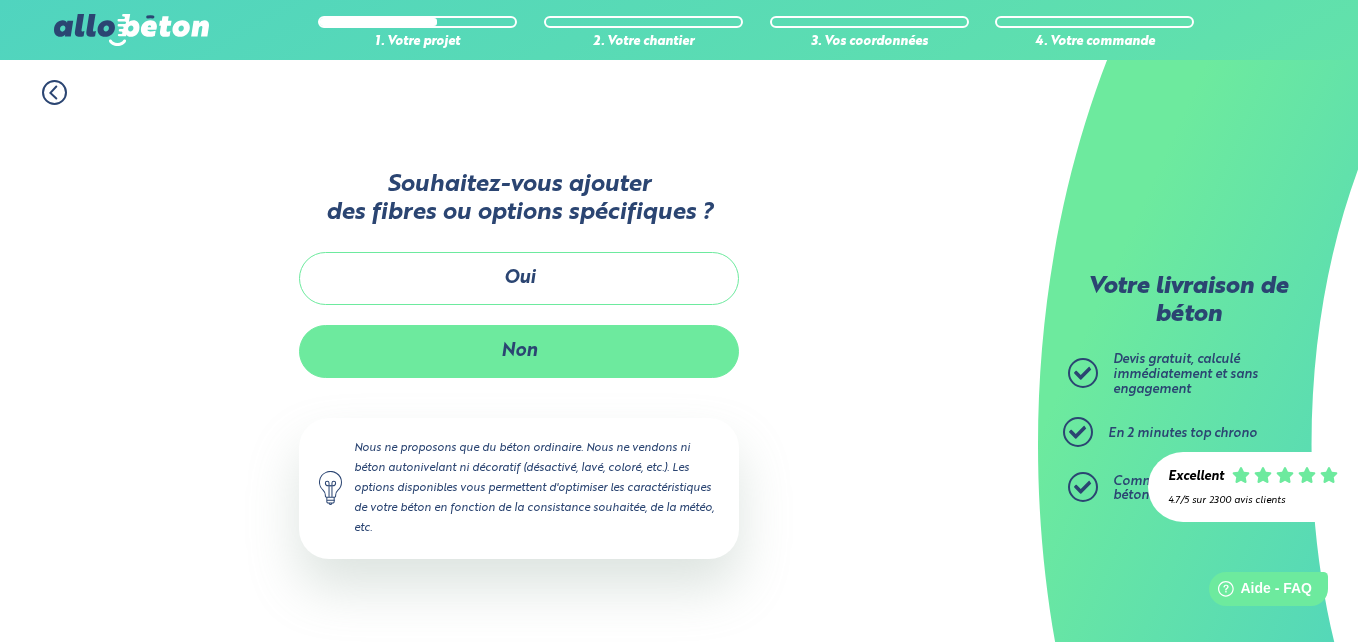 click on "Non" at bounding box center (519, 351) 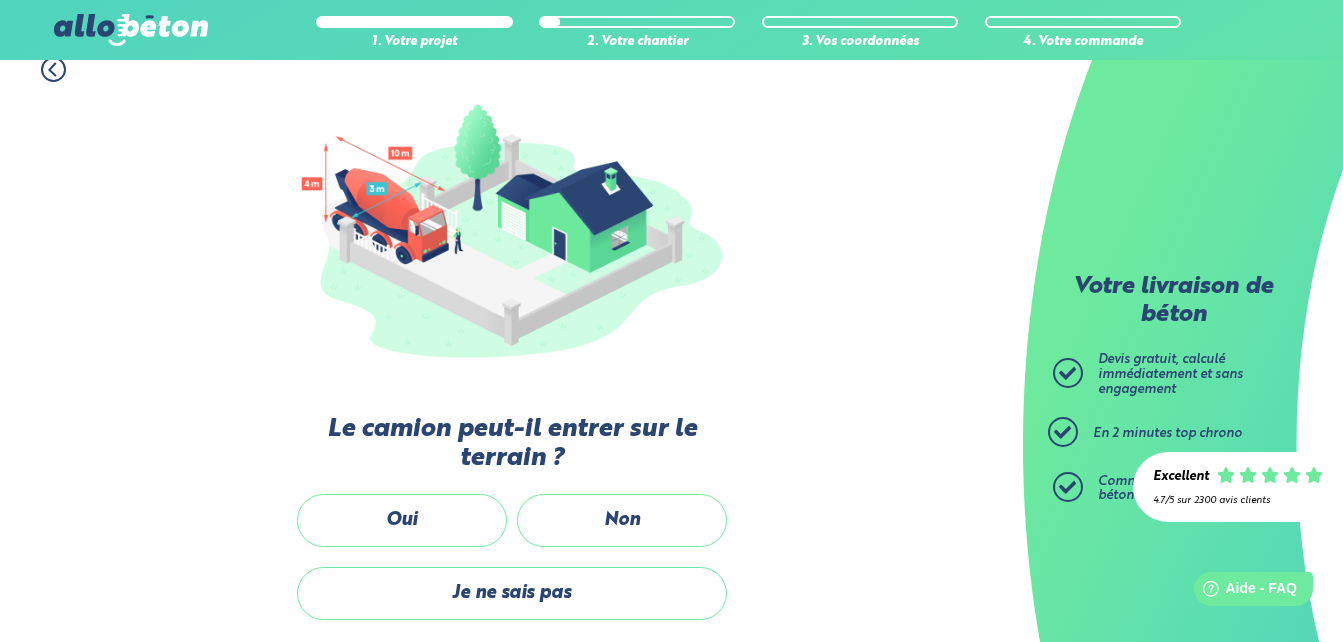 scroll, scrollTop: 400, scrollLeft: 0, axis: vertical 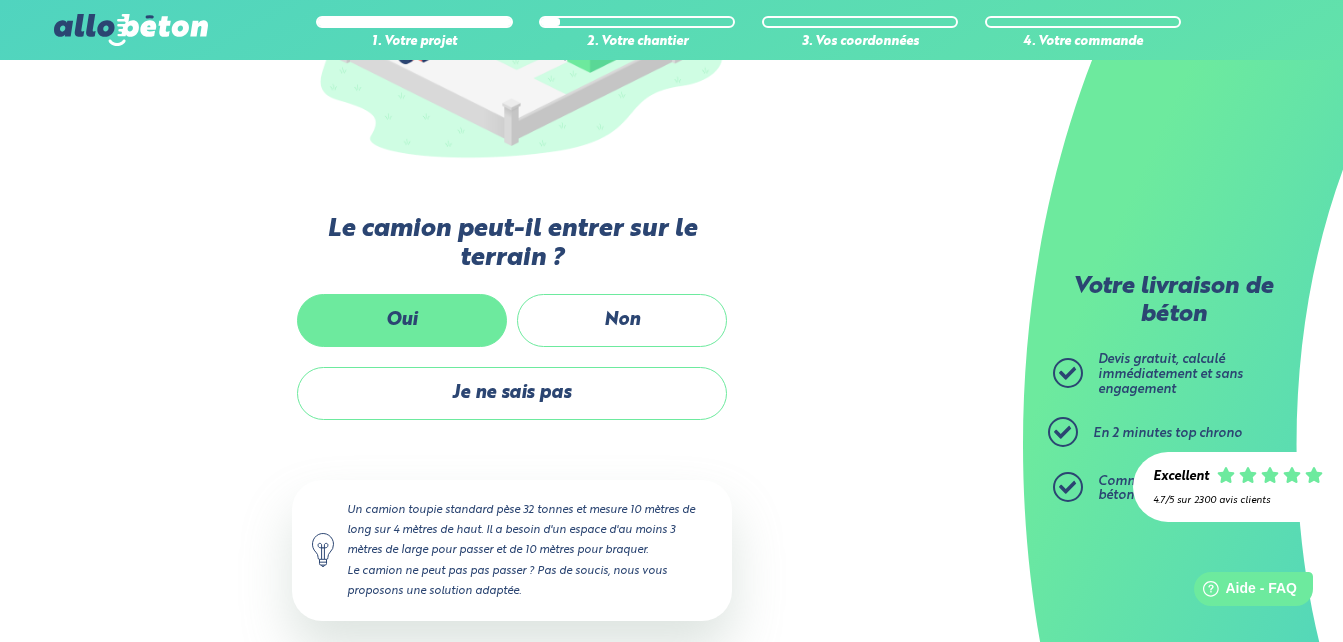 click on "Oui" at bounding box center [402, 320] 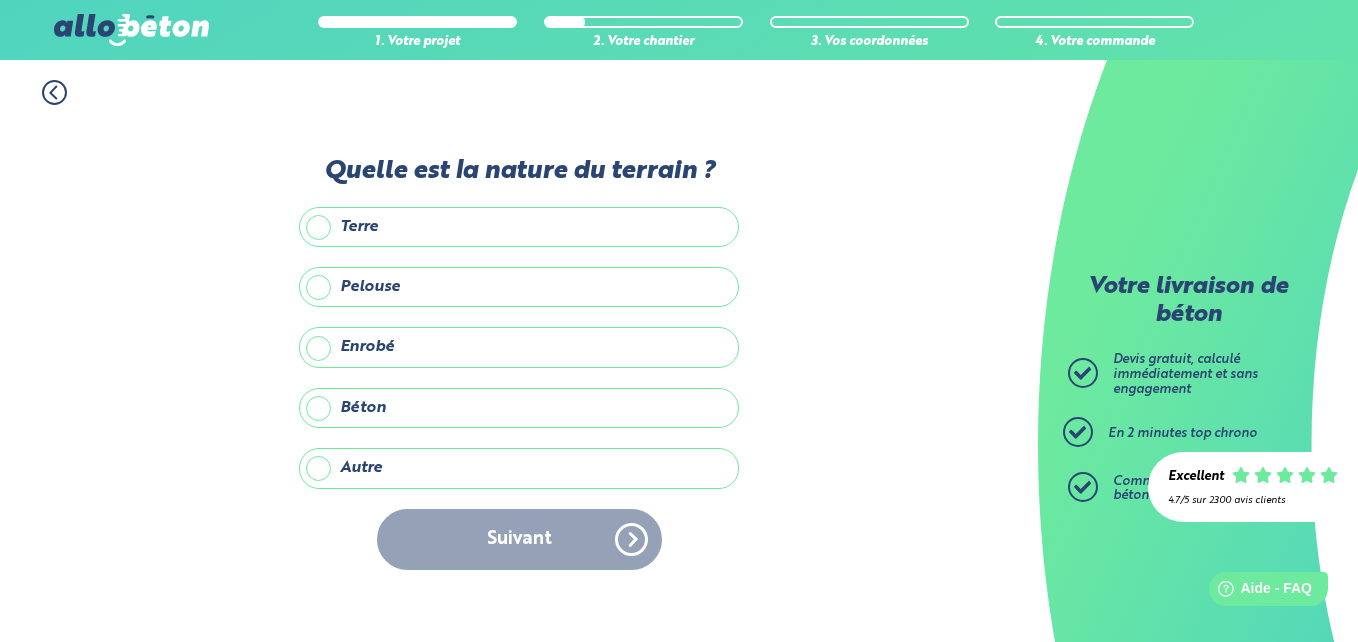 click on "Terre" at bounding box center [519, 227] 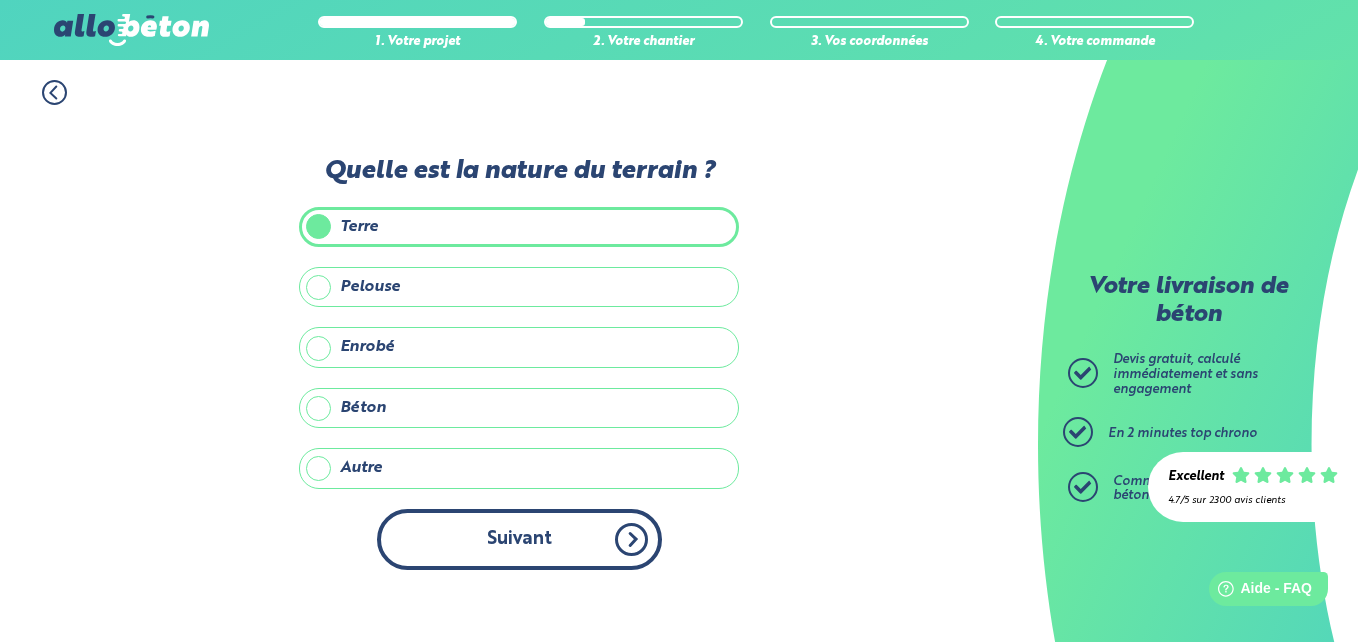 click on "Suivant" at bounding box center (519, 539) 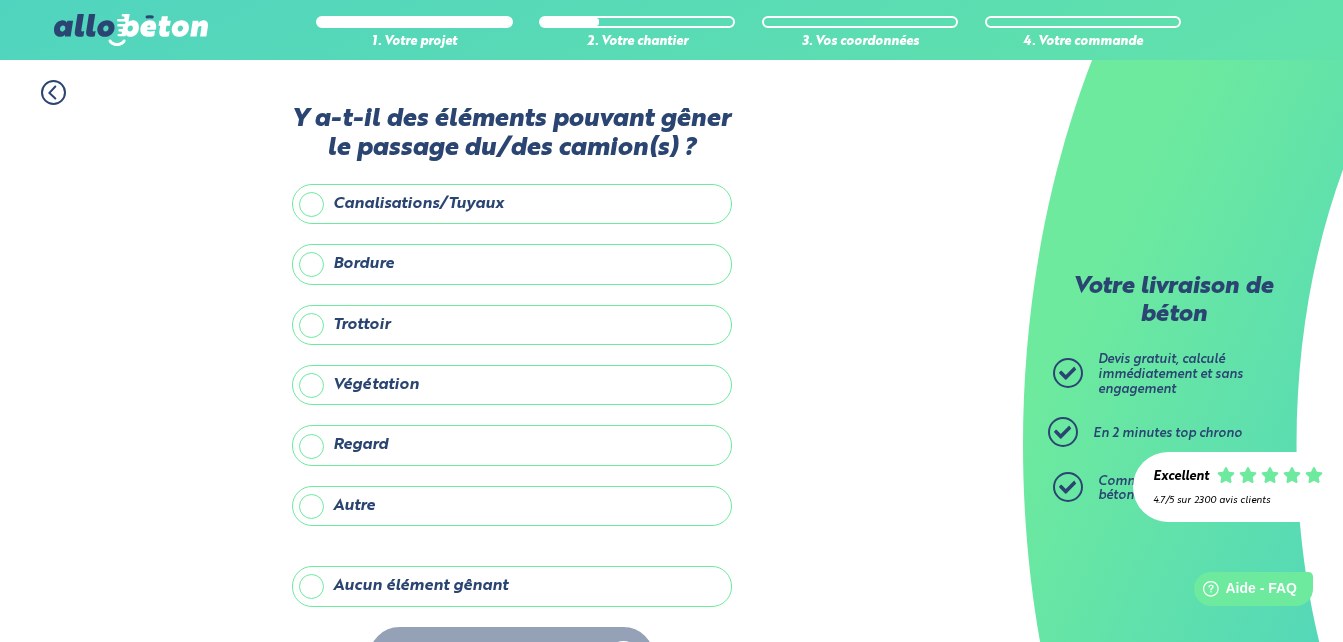 scroll, scrollTop: 66, scrollLeft: 0, axis: vertical 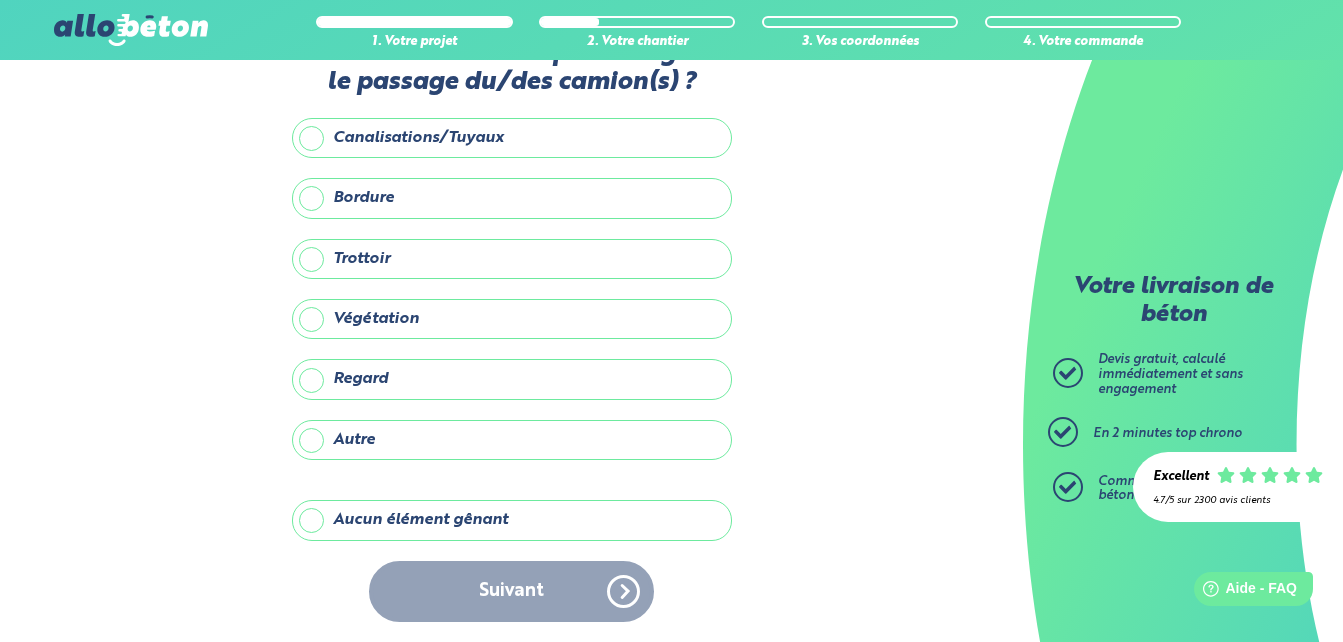 click on "Aucun élément gênant" at bounding box center [512, 520] 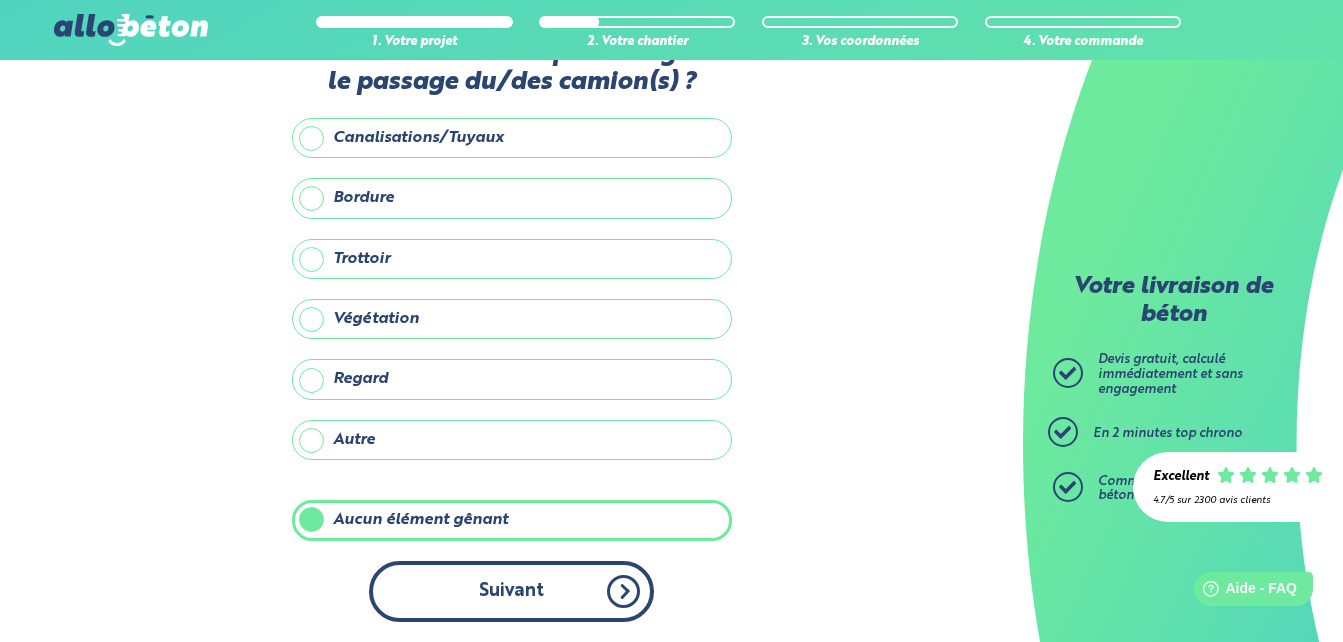 click on "Suivant" at bounding box center [511, 591] 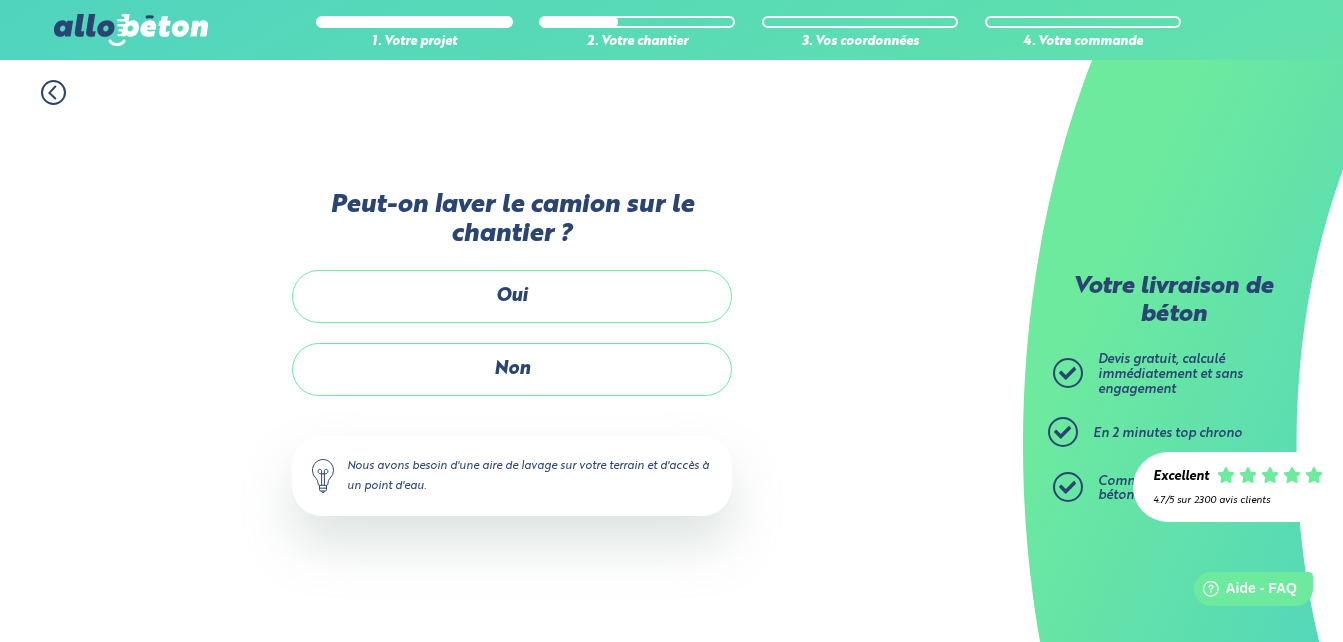 scroll, scrollTop: 0, scrollLeft: 0, axis: both 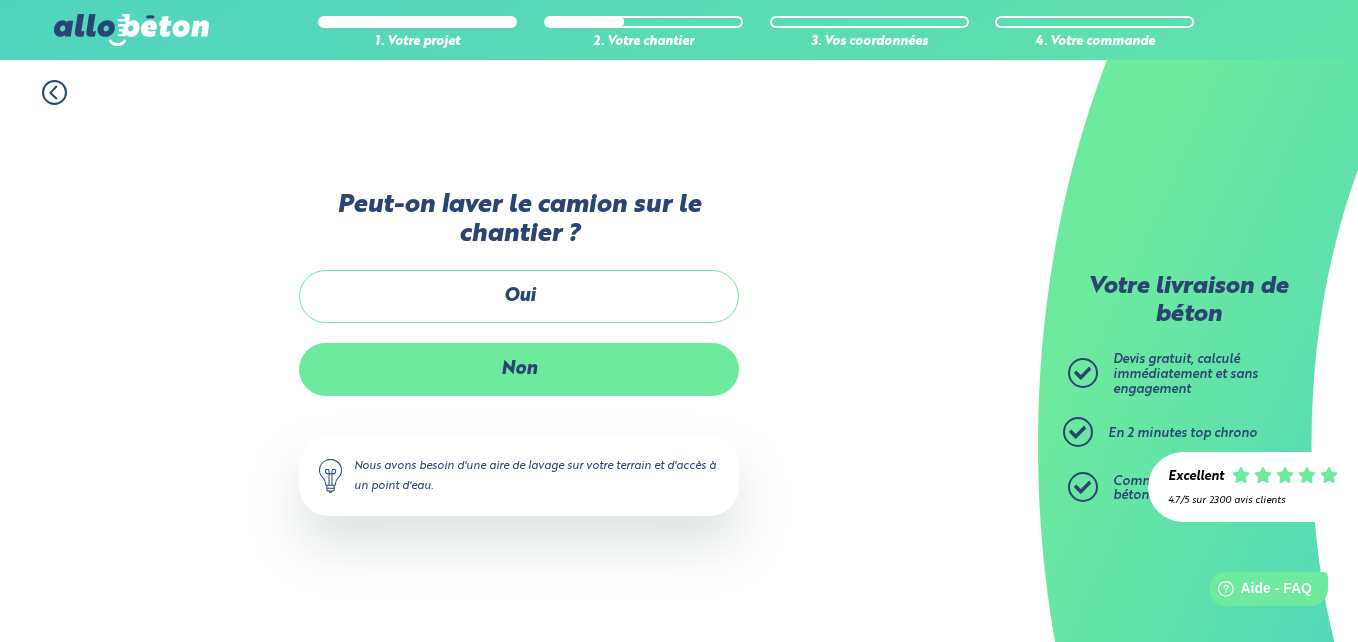 click on "Non" at bounding box center (519, 369) 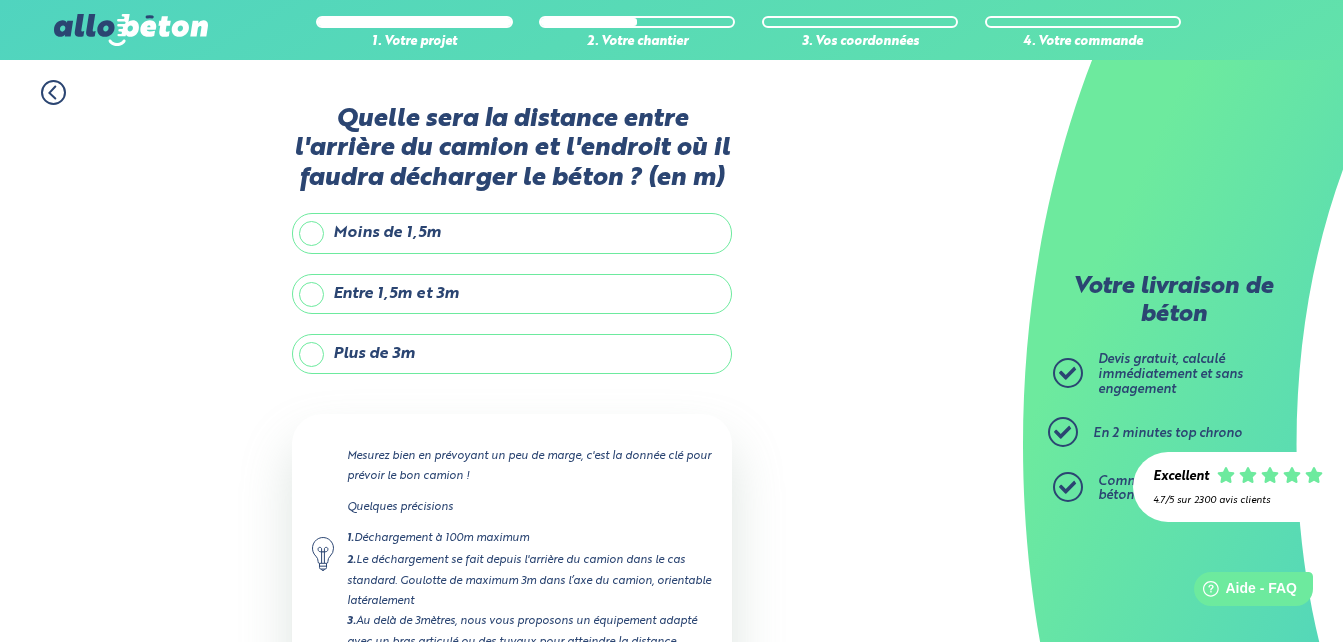 click on "Plus de 3m" at bounding box center (512, 354) 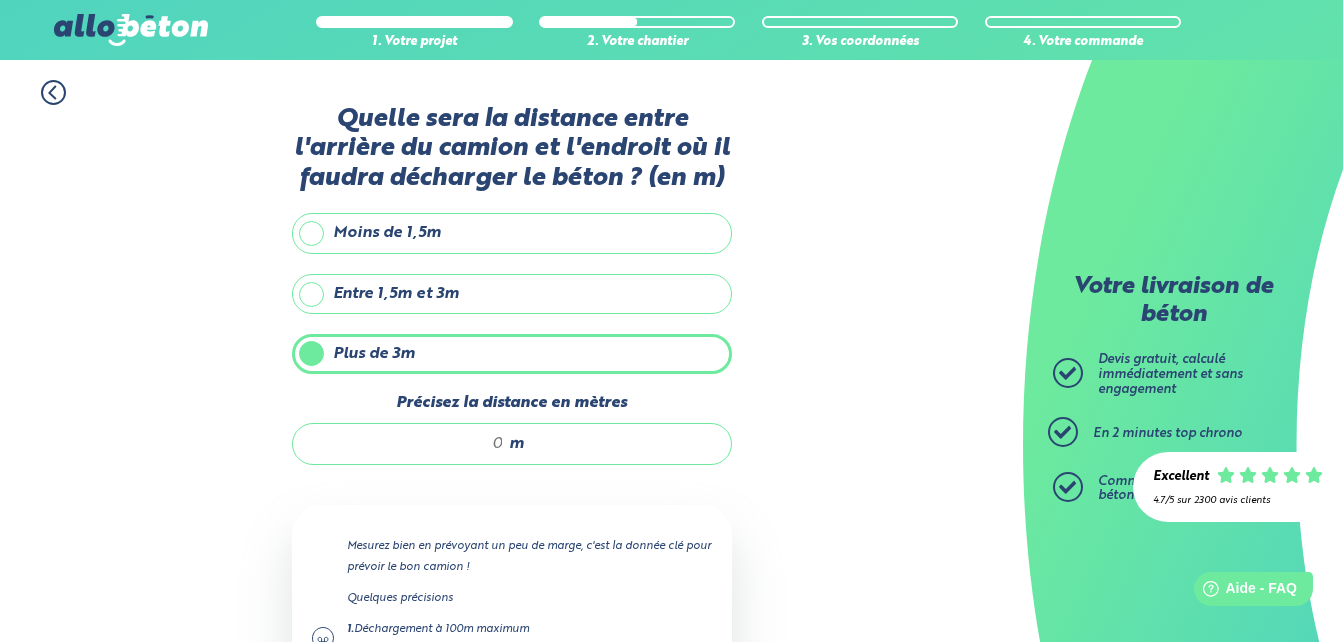 drag, startPoint x: 502, startPoint y: 440, endPoint x: 501, endPoint y: 466, distance: 26.019224 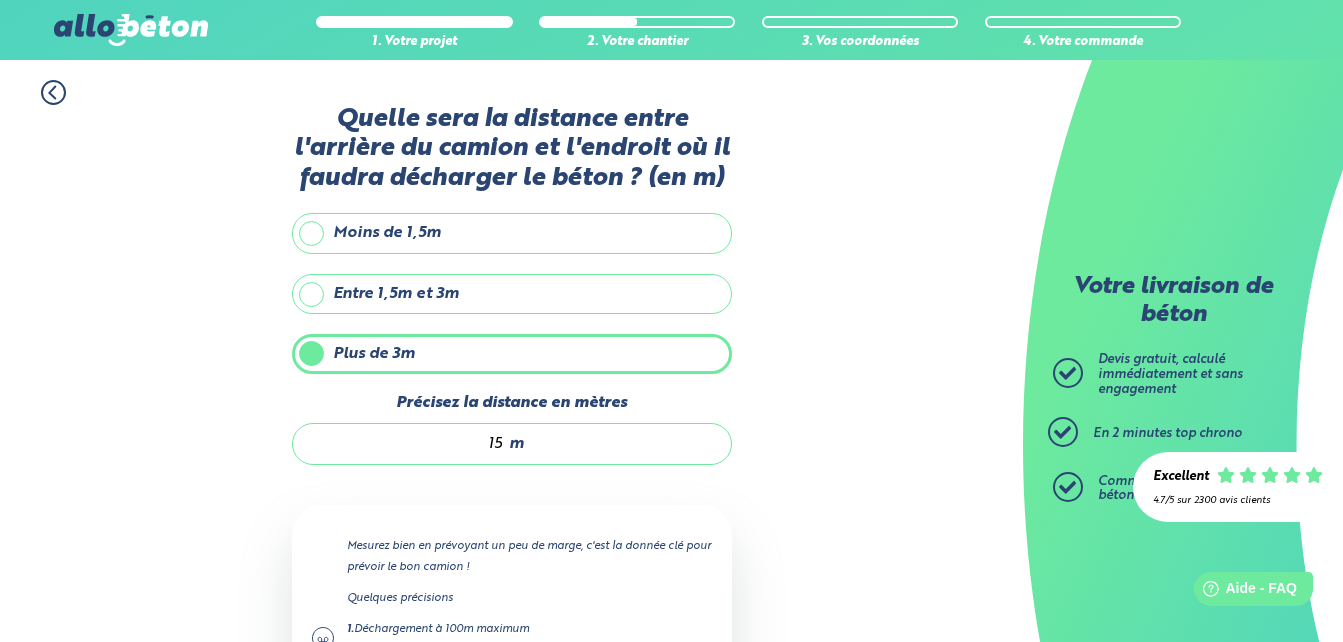 type on "15" 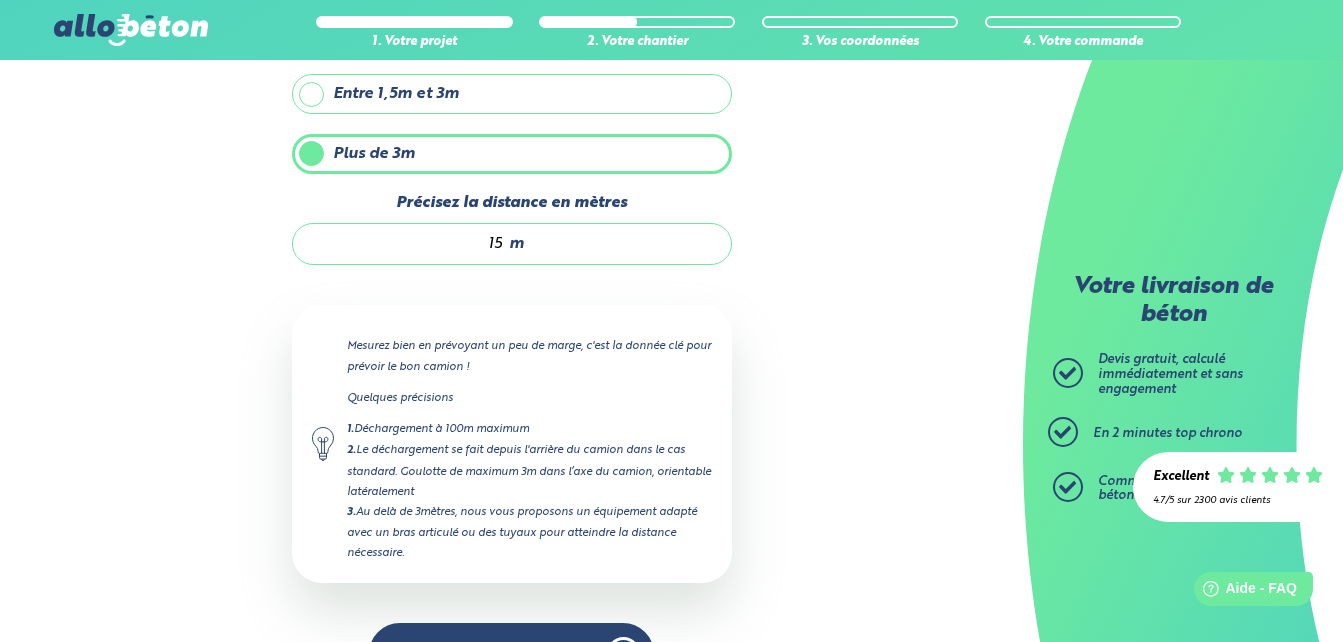scroll, scrollTop: 263, scrollLeft: 0, axis: vertical 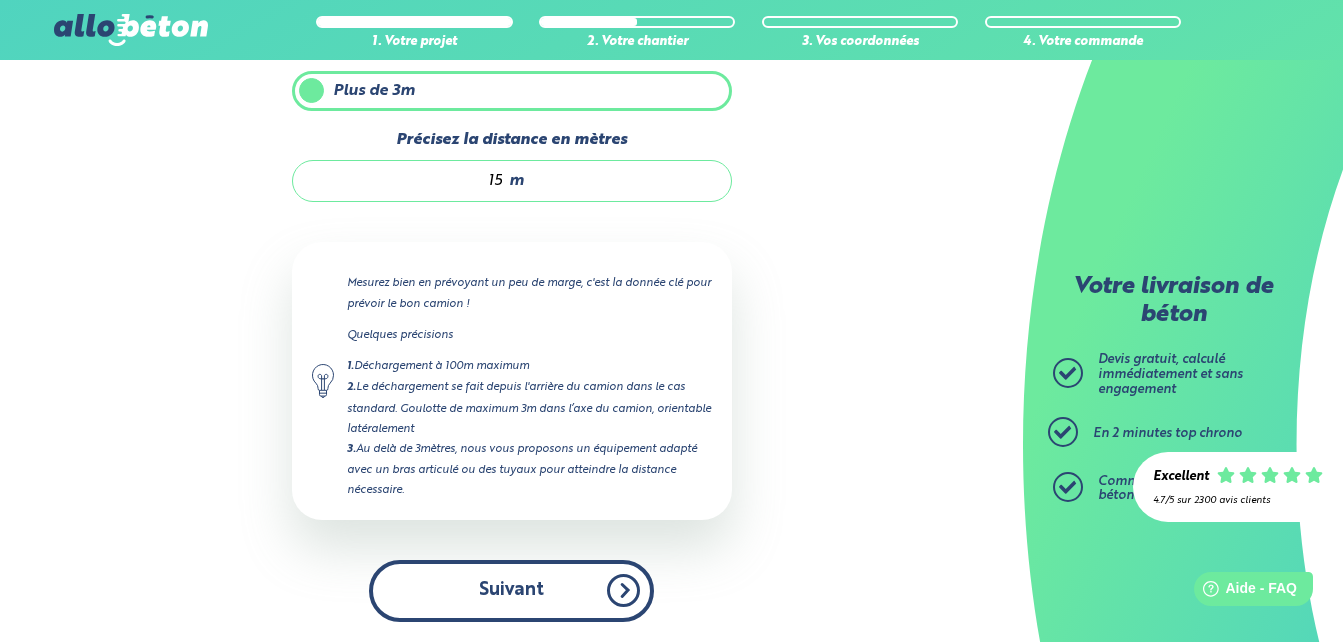 click on "Suivant" at bounding box center (511, 590) 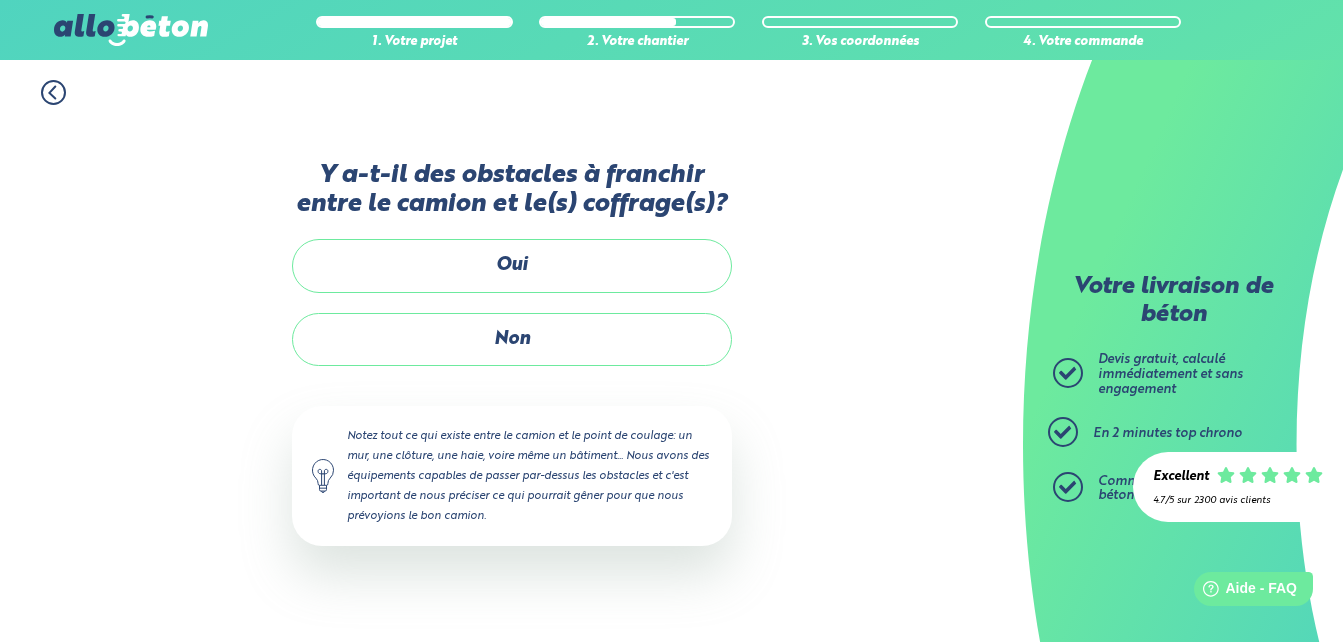 scroll, scrollTop: 0, scrollLeft: 0, axis: both 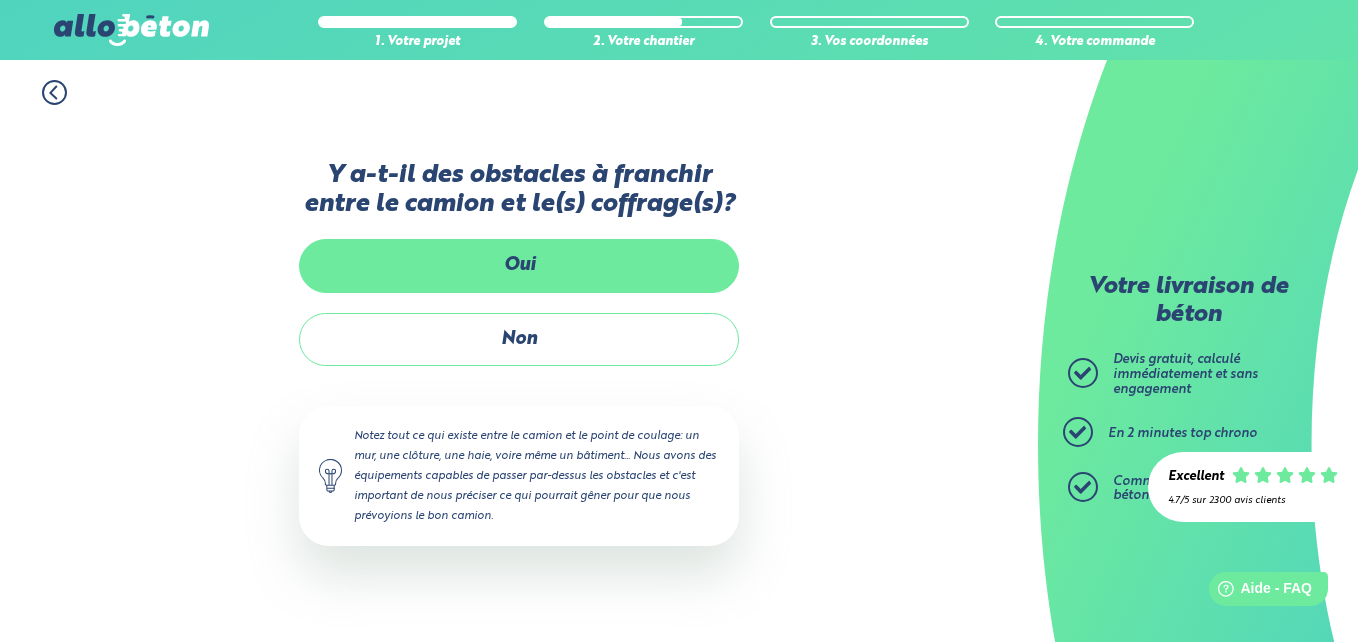 click on "Oui" at bounding box center [519, 265] 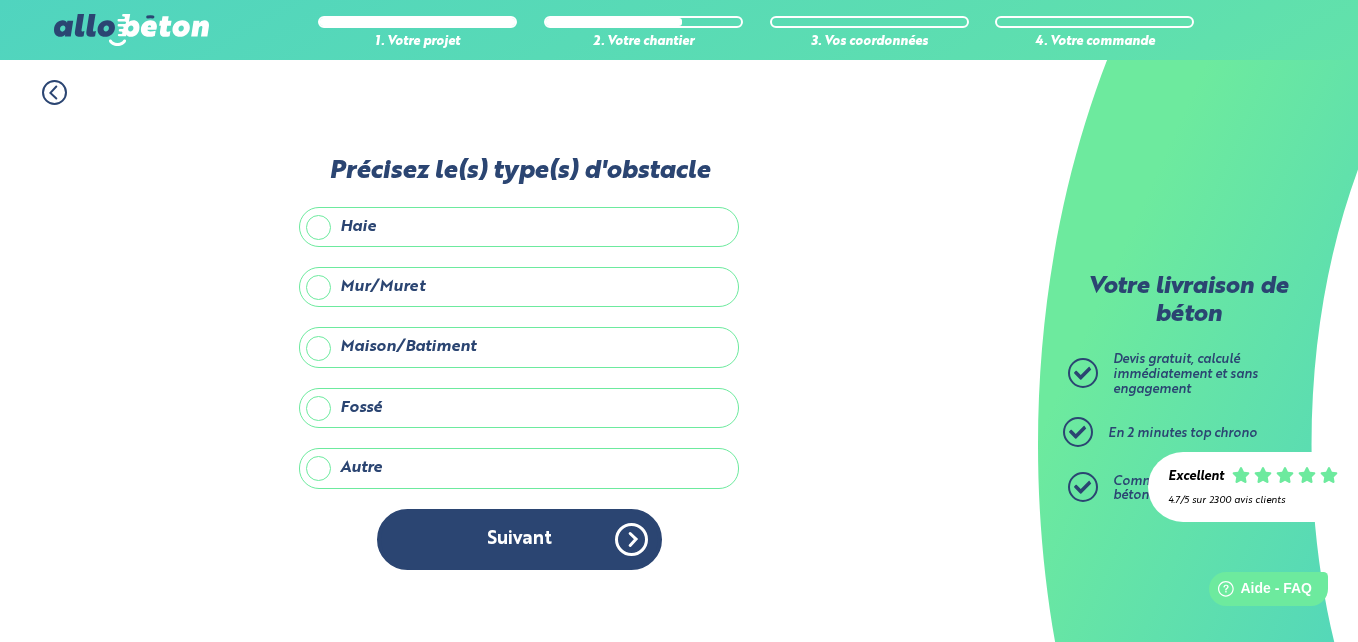 click on "Maison/Batiment" at bounding box center (519, 347) 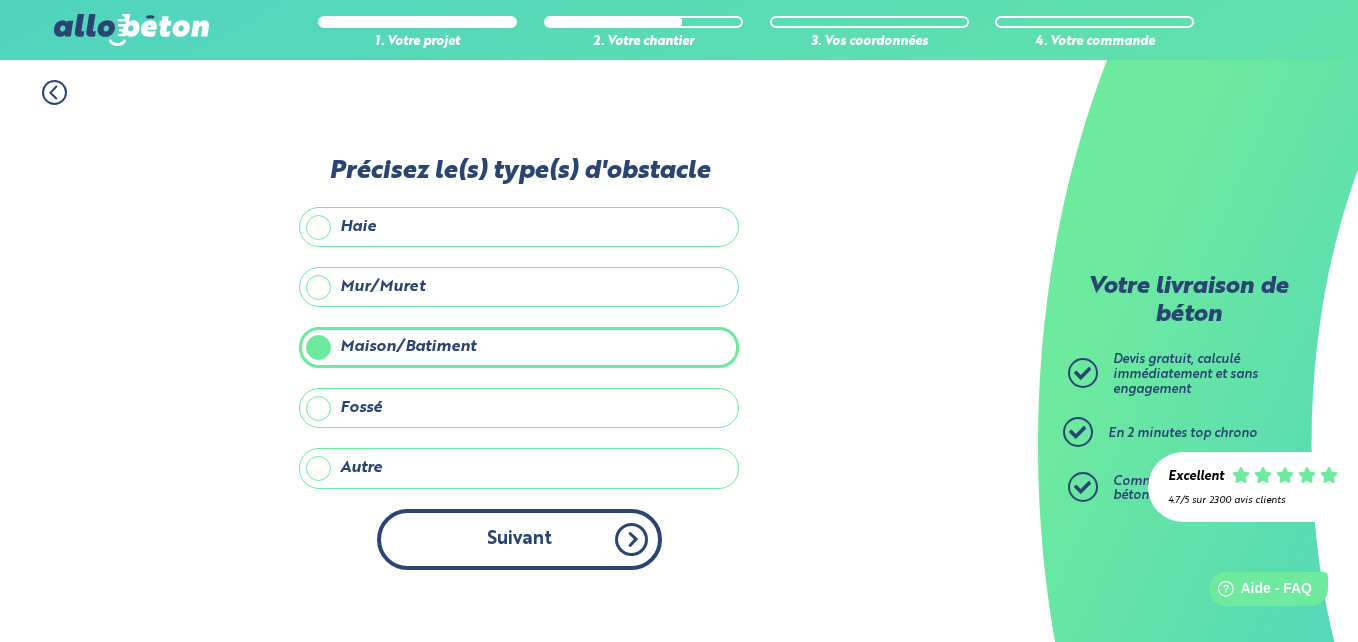click on "Suivant" at bounding box center [519, 539] 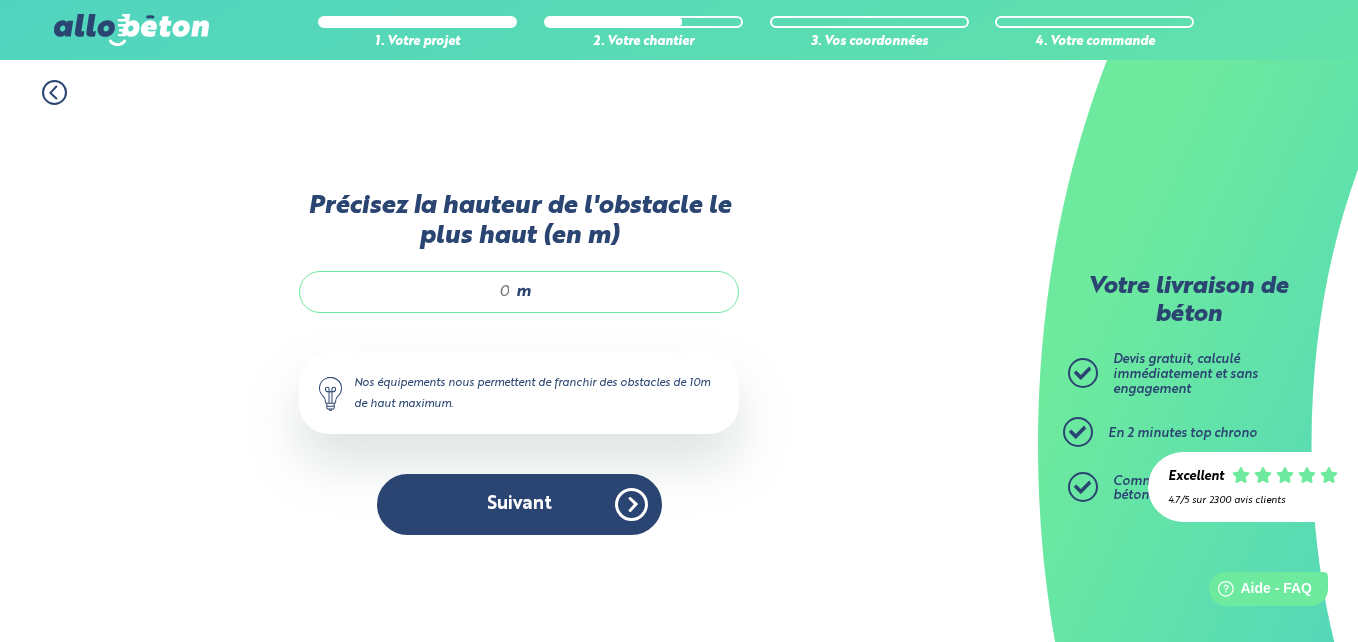 click on "m" at bounding box center (519, 292) 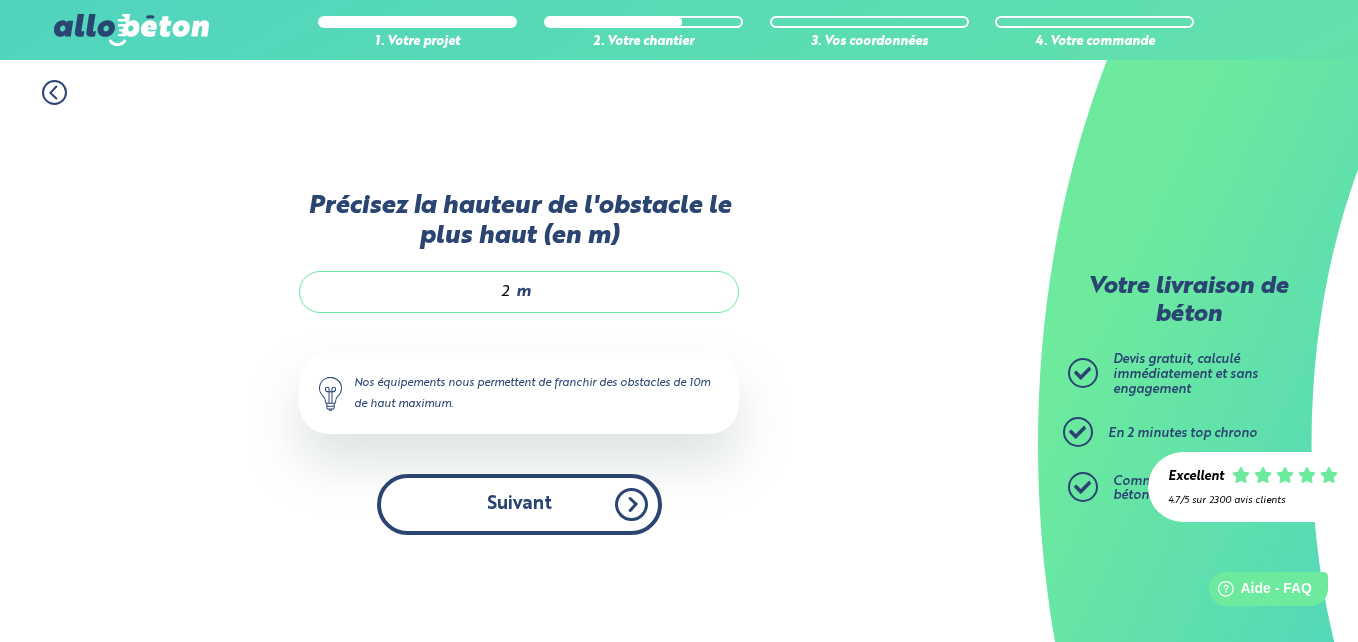 type on "2" 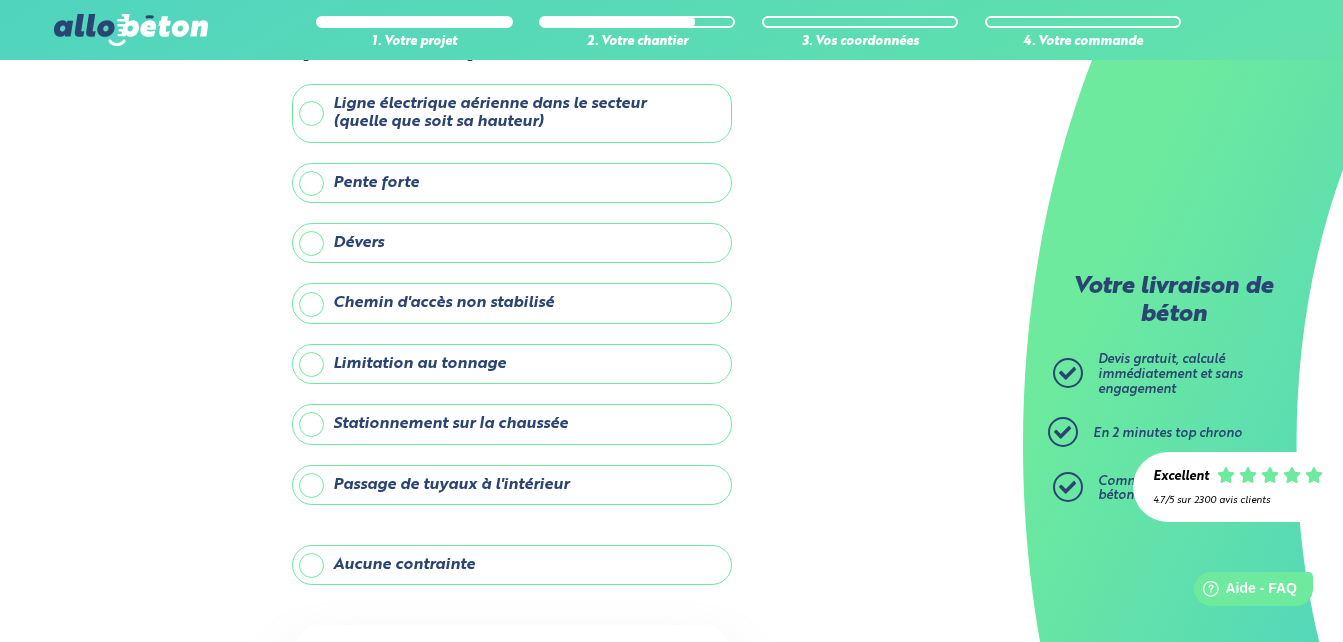 scroll, scrollTop: 200, scrollLeft: 0, axis: vertical 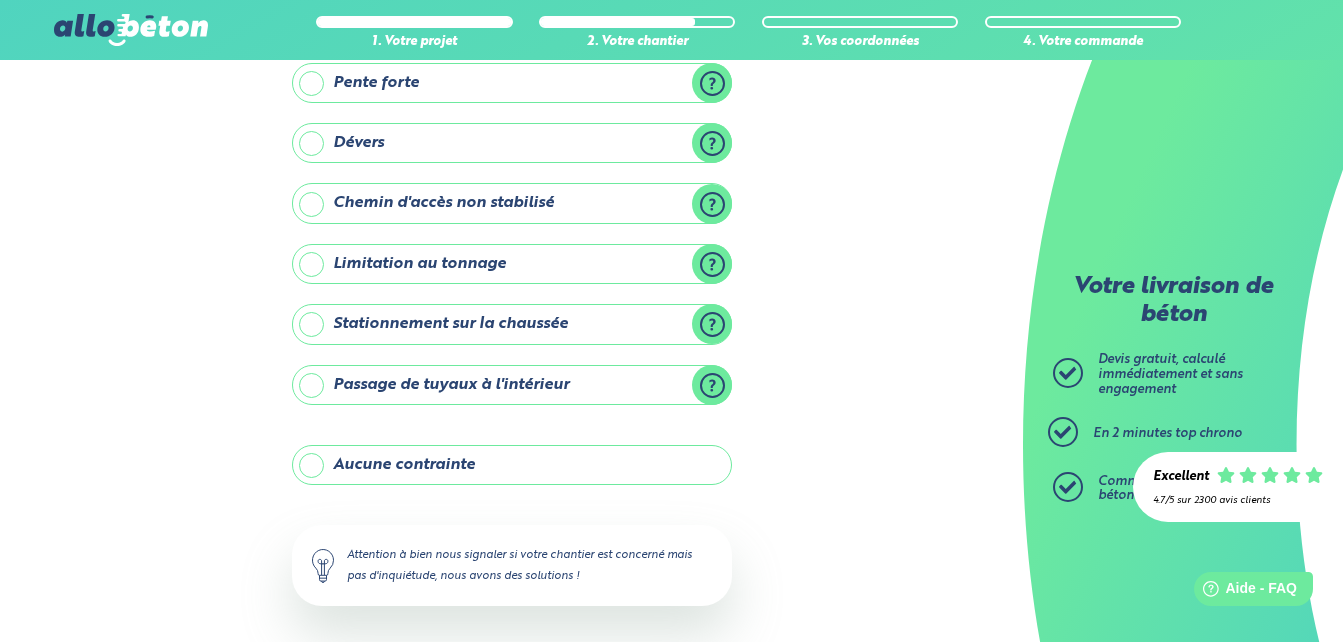 click on "Passage de tuyaux à l'intérieur" at bounding box center [512, 385] 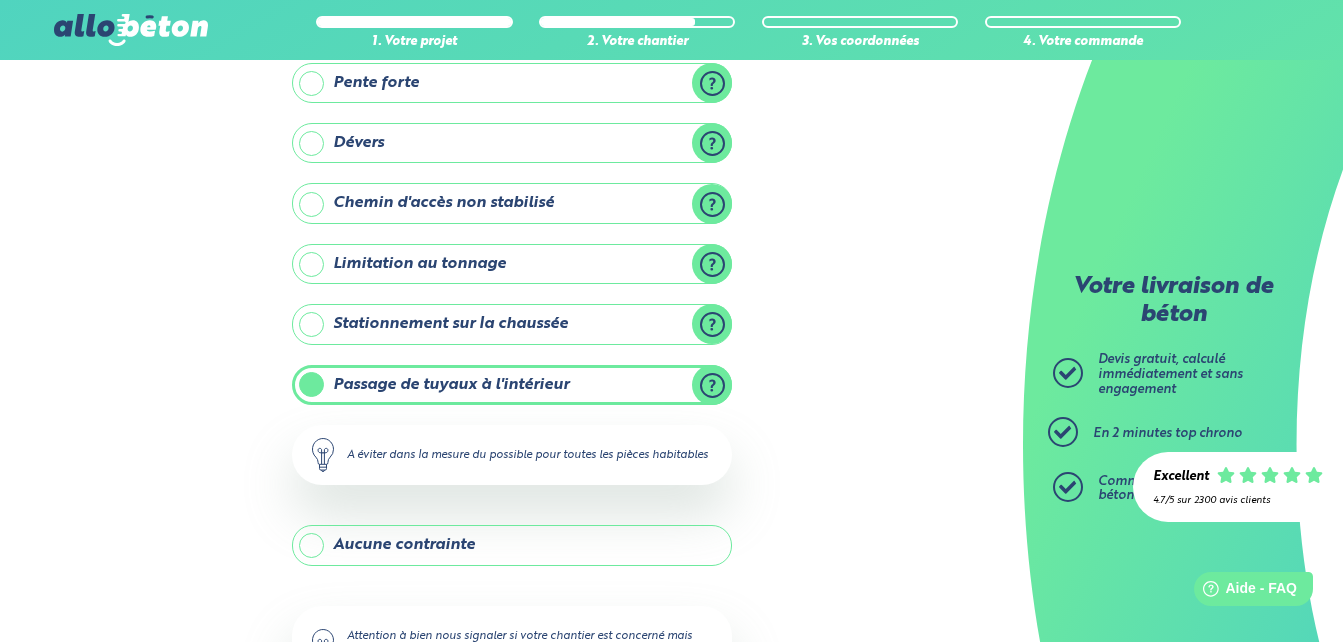 scroll, scrollTop: 385, scrollLeft: 0, axis: vertical 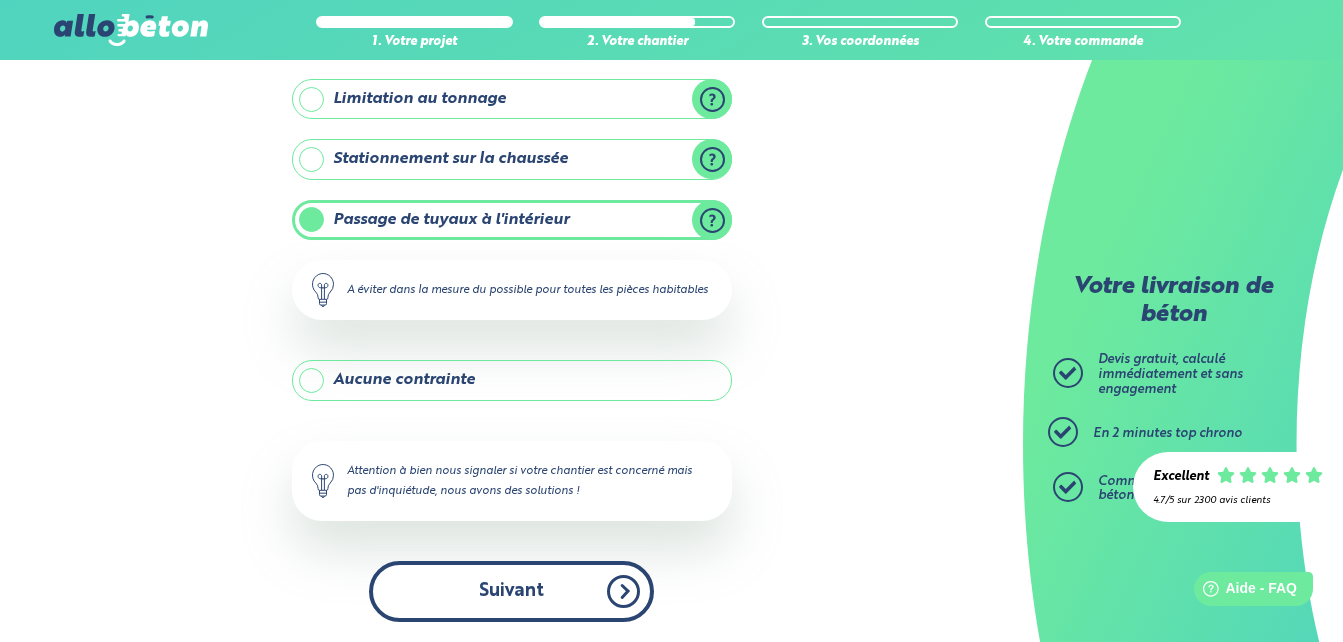 click on "Suivant" at bounding box center [511, 591] 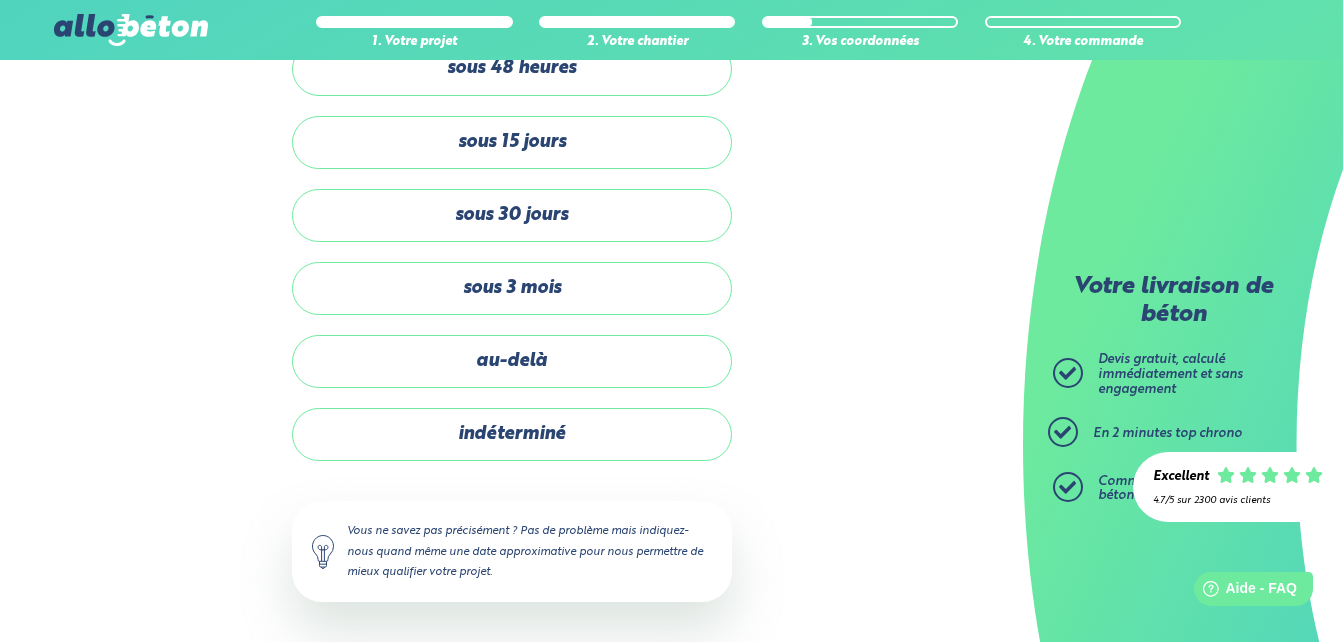scroll, scrollTop: 0, scrollLeft: 0, axis: both 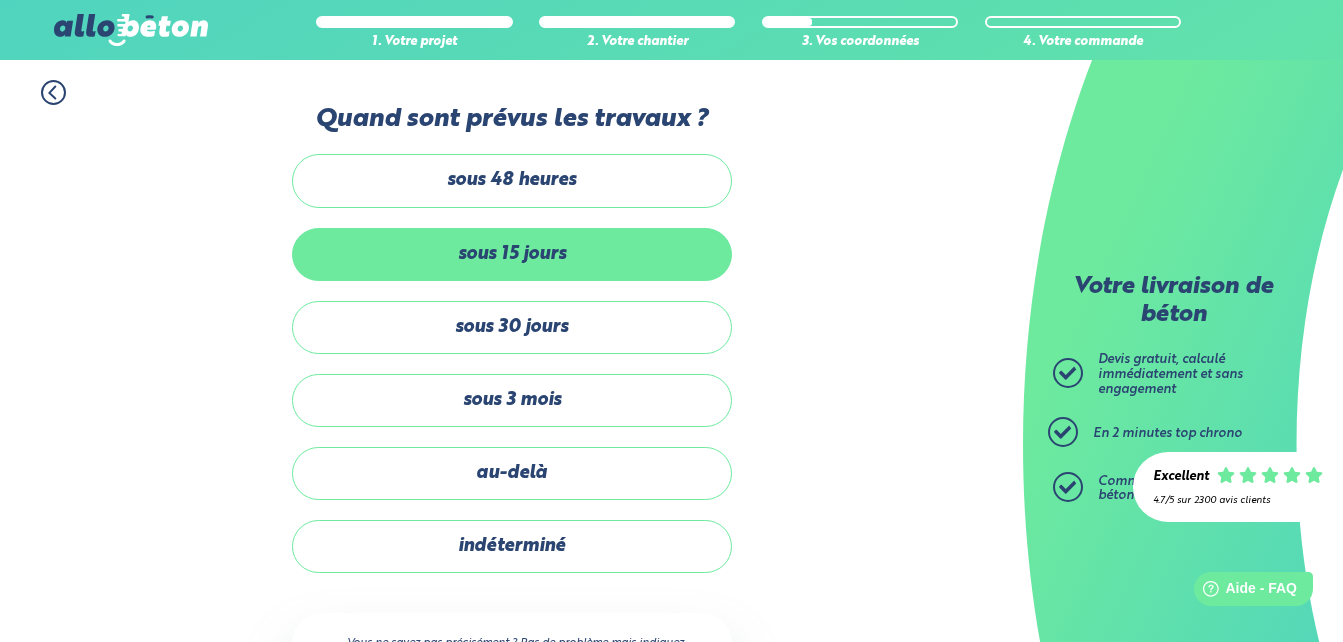 click on "sous 15 jours" at bounding box center [512, 254] 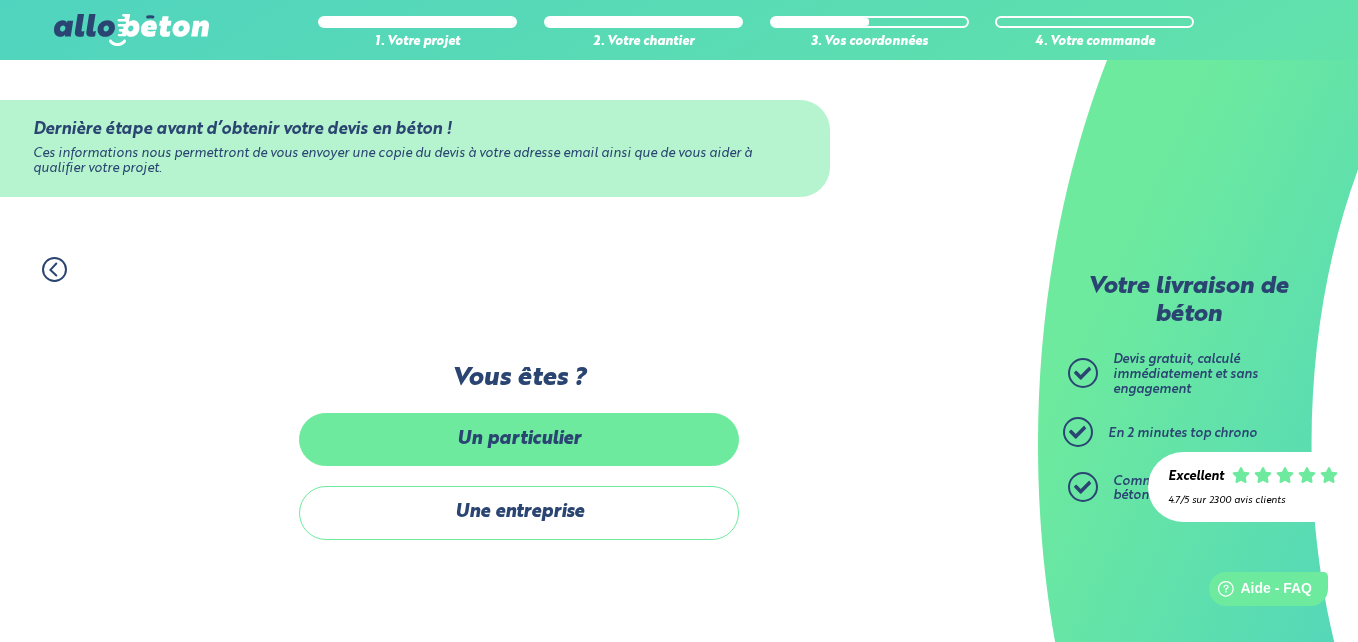 click on "Un particulier" at bounding box center (519, 439) 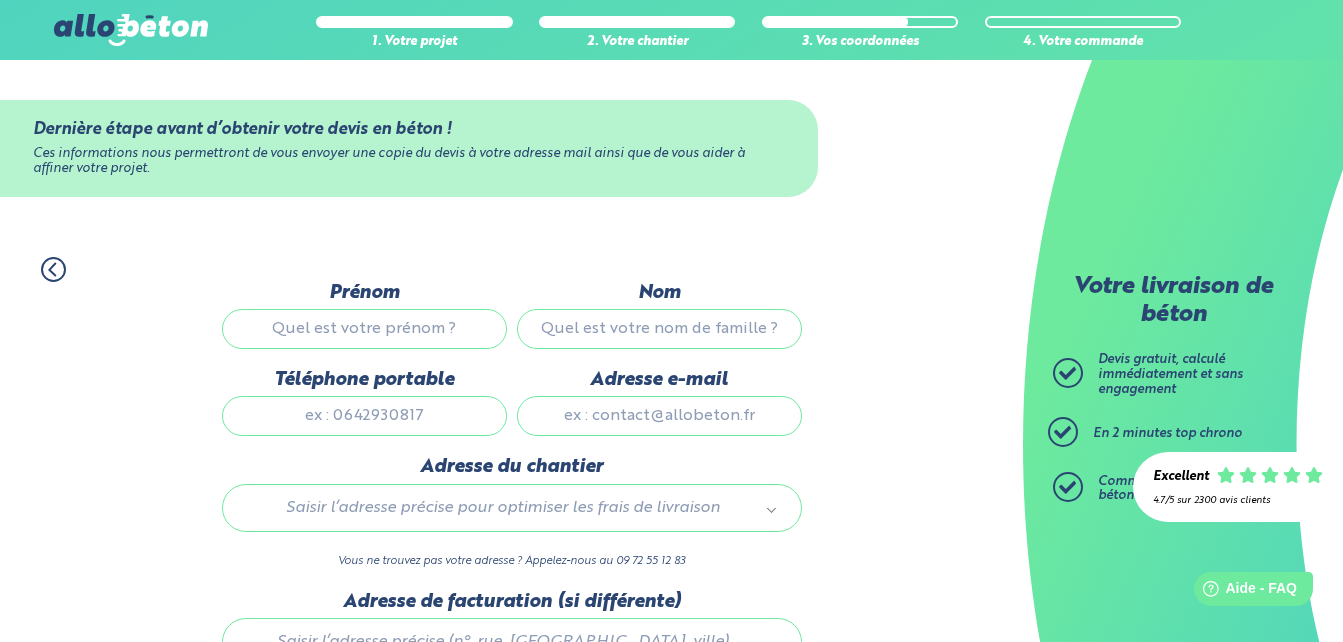 click on "Prénom" at bounding box center (364, 329) 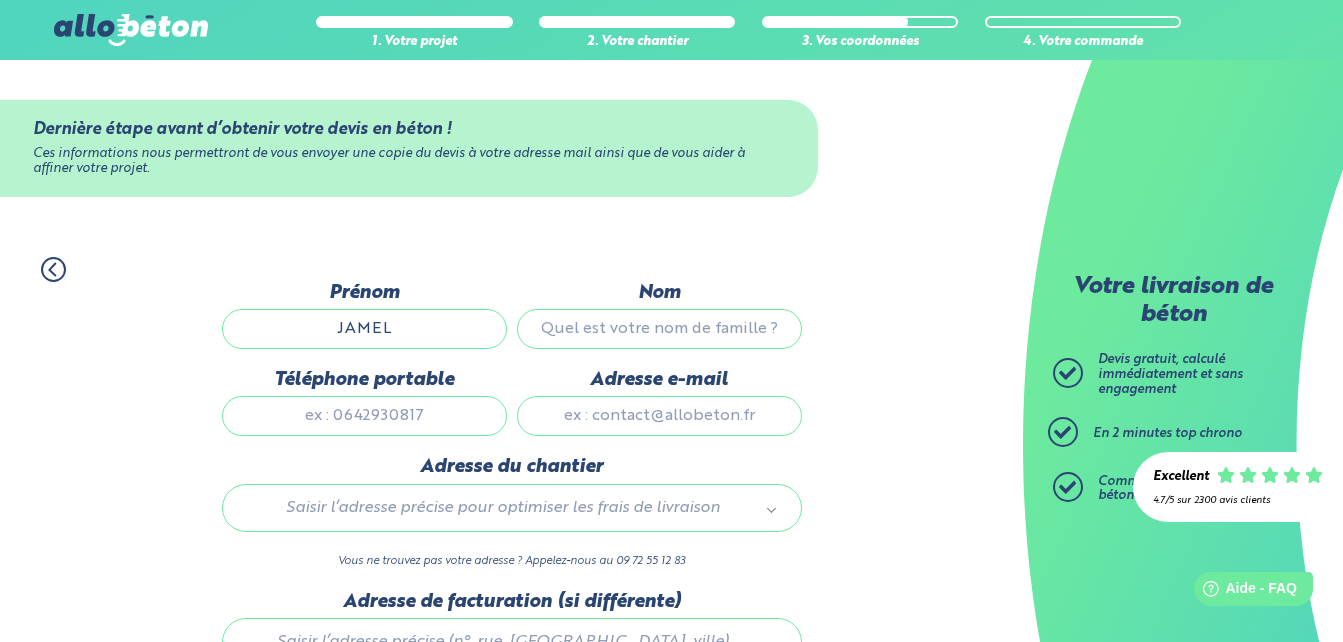 type on "[PERSON_NAME]" 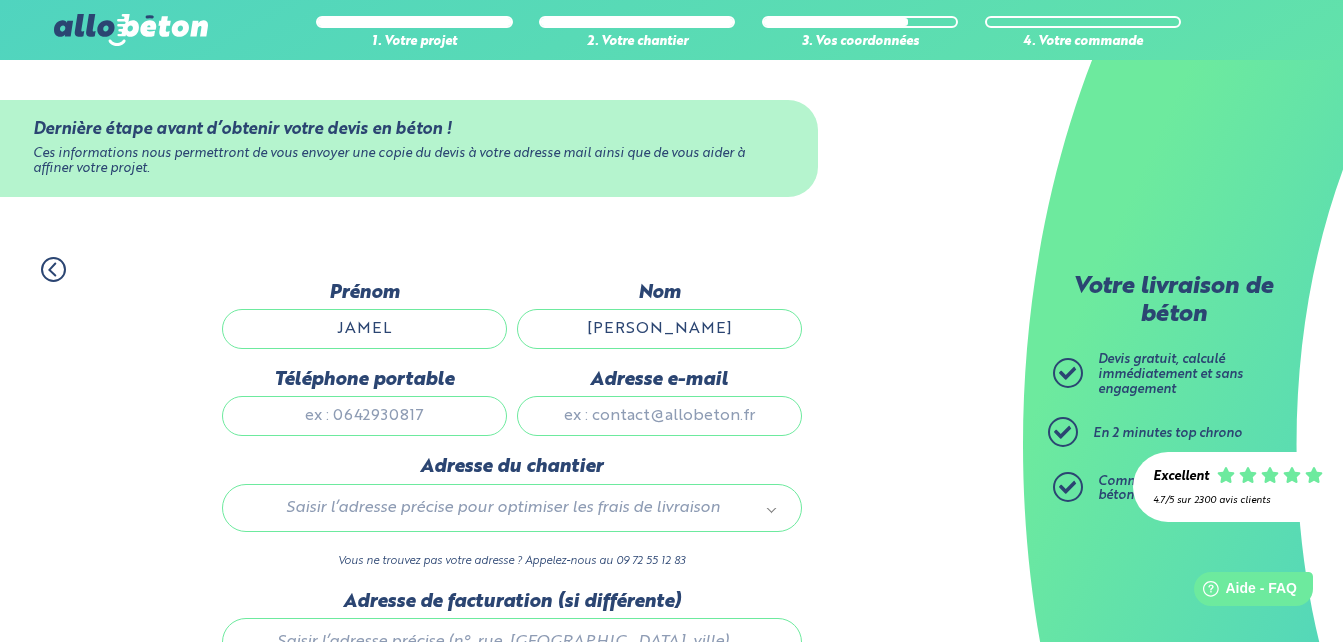 type on "0785660042" 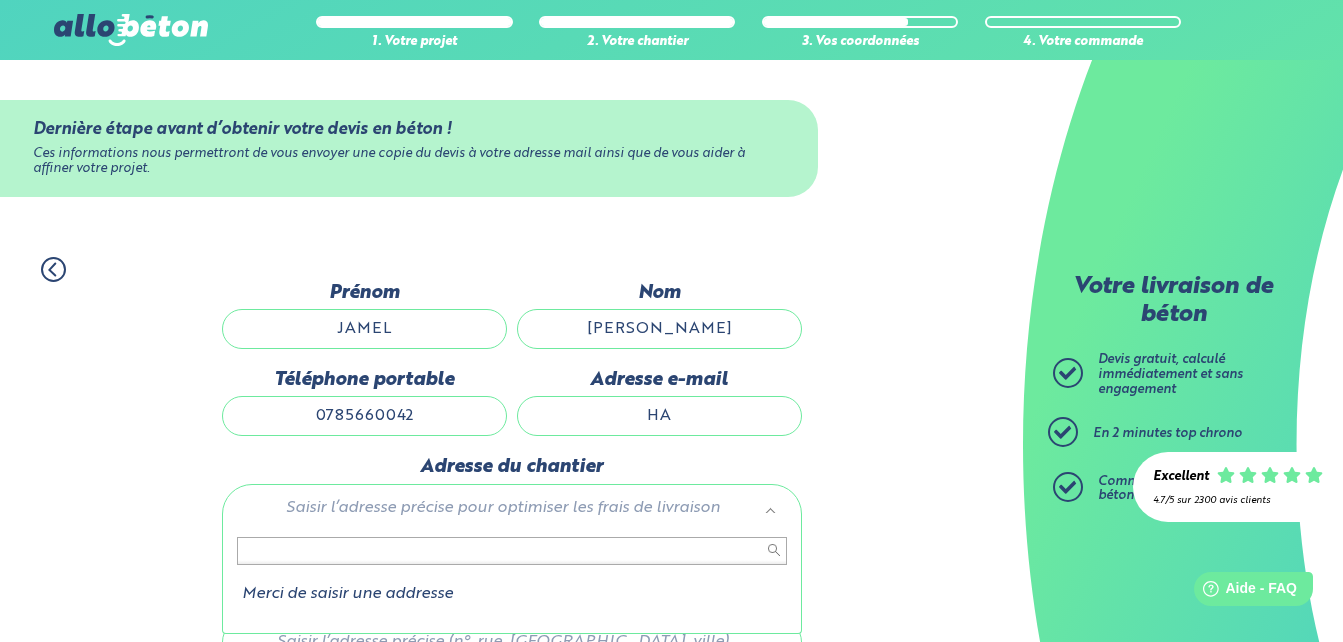 scroll, scrollTop: 100, scrollLeft: 0, axis: vertical 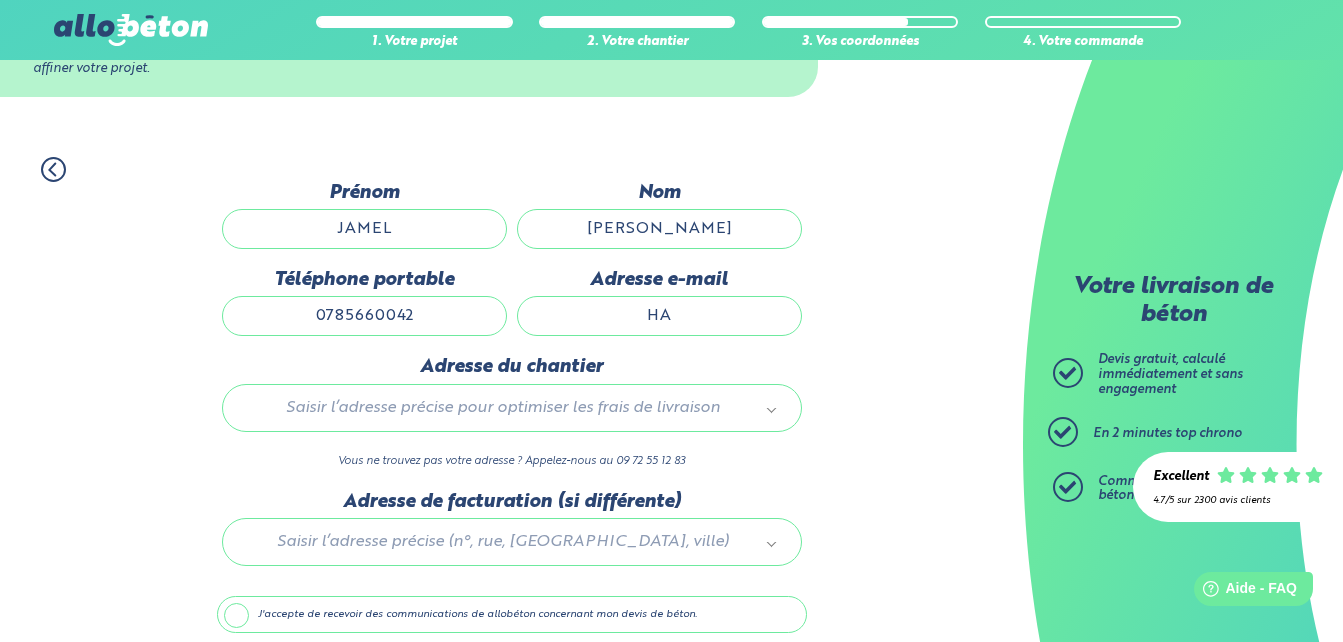 click on "HA" at bounding box center (659, 316) 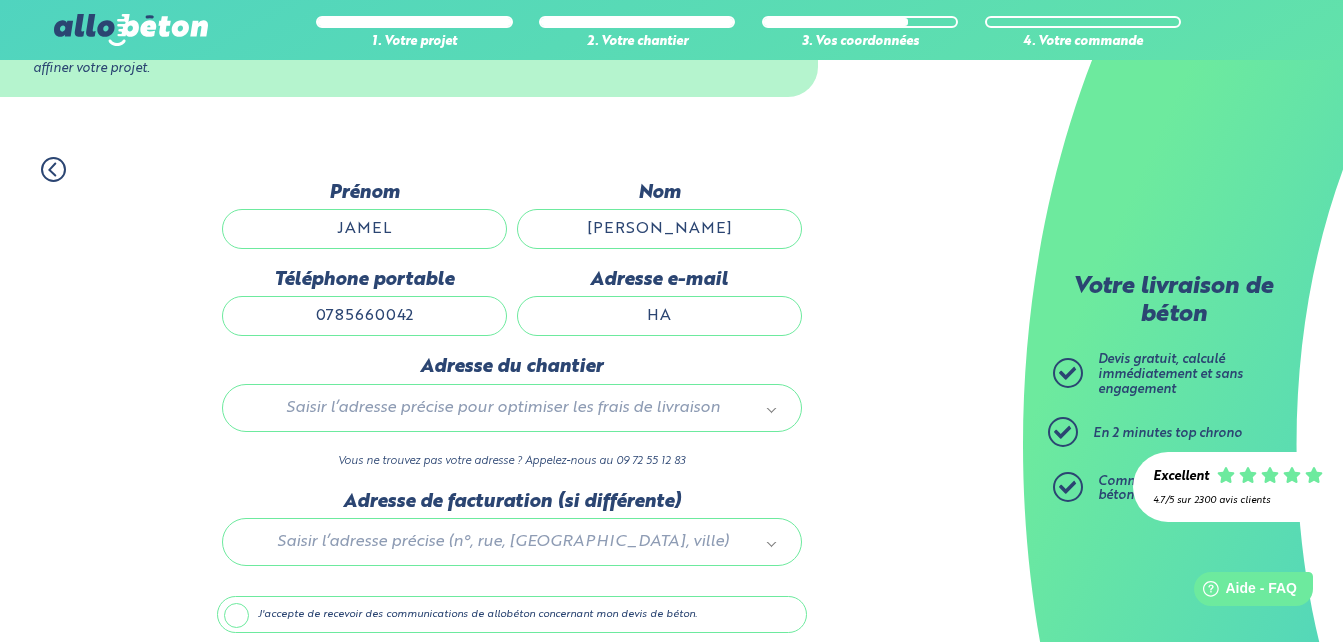 type on "[EMAIL_ADDRESS][DOMAIN_NAME]" 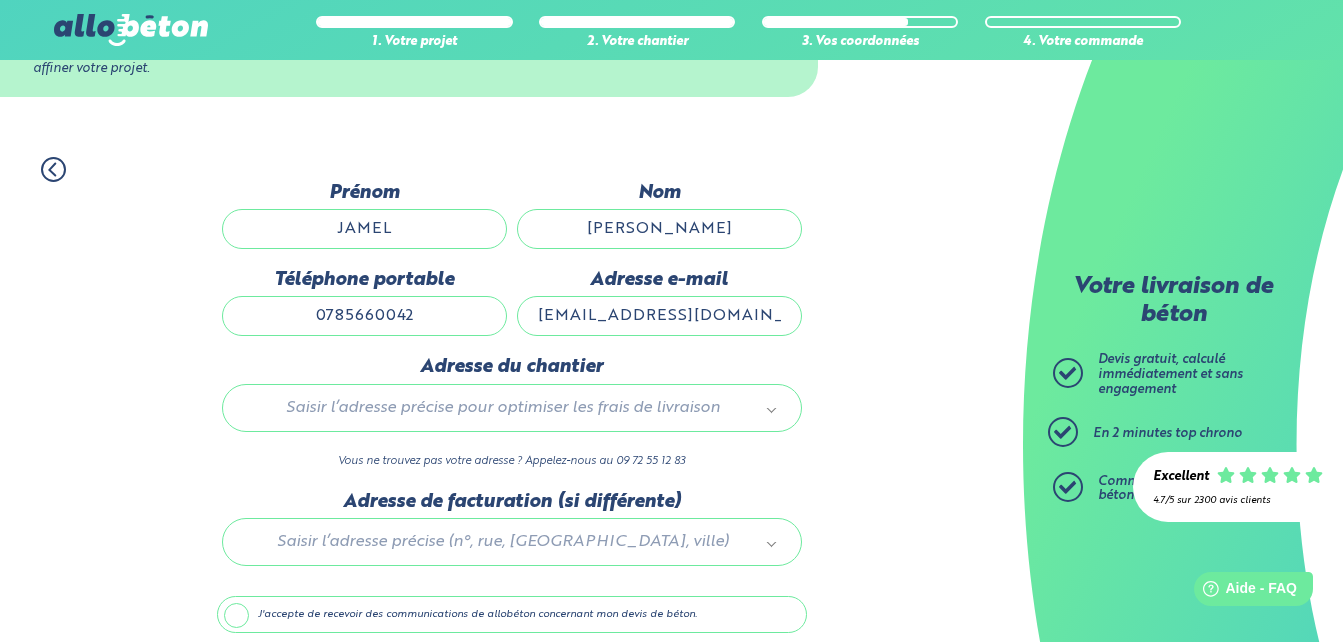 type 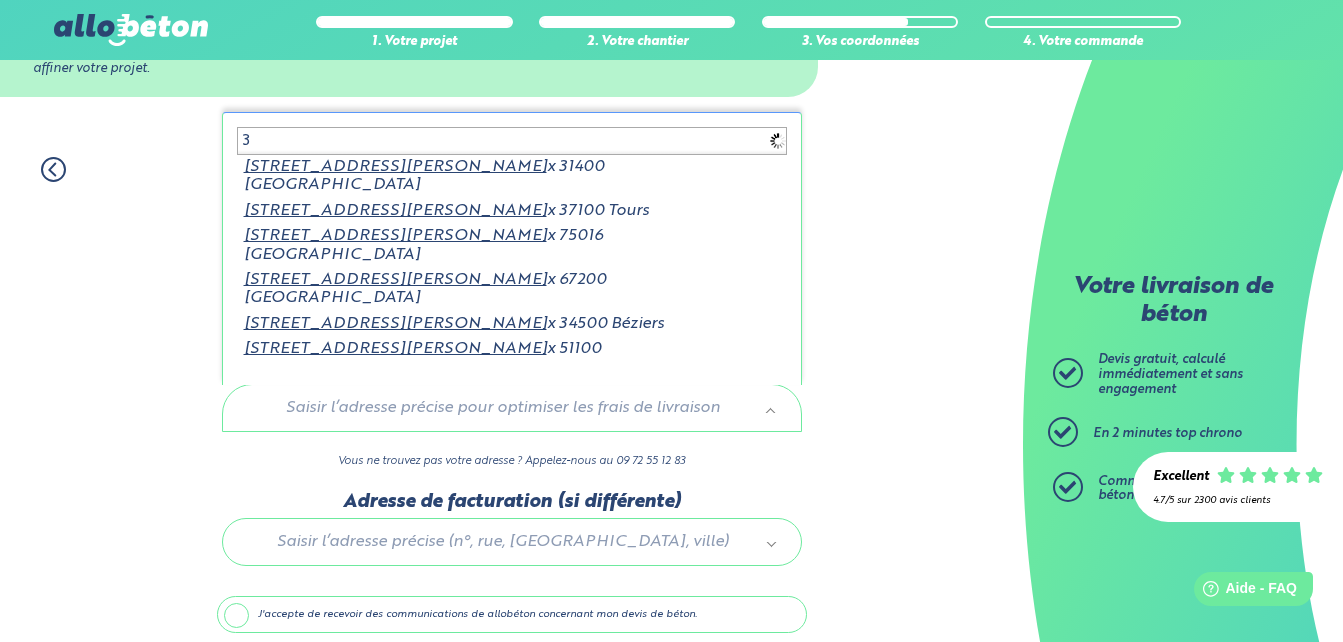 type on "3" 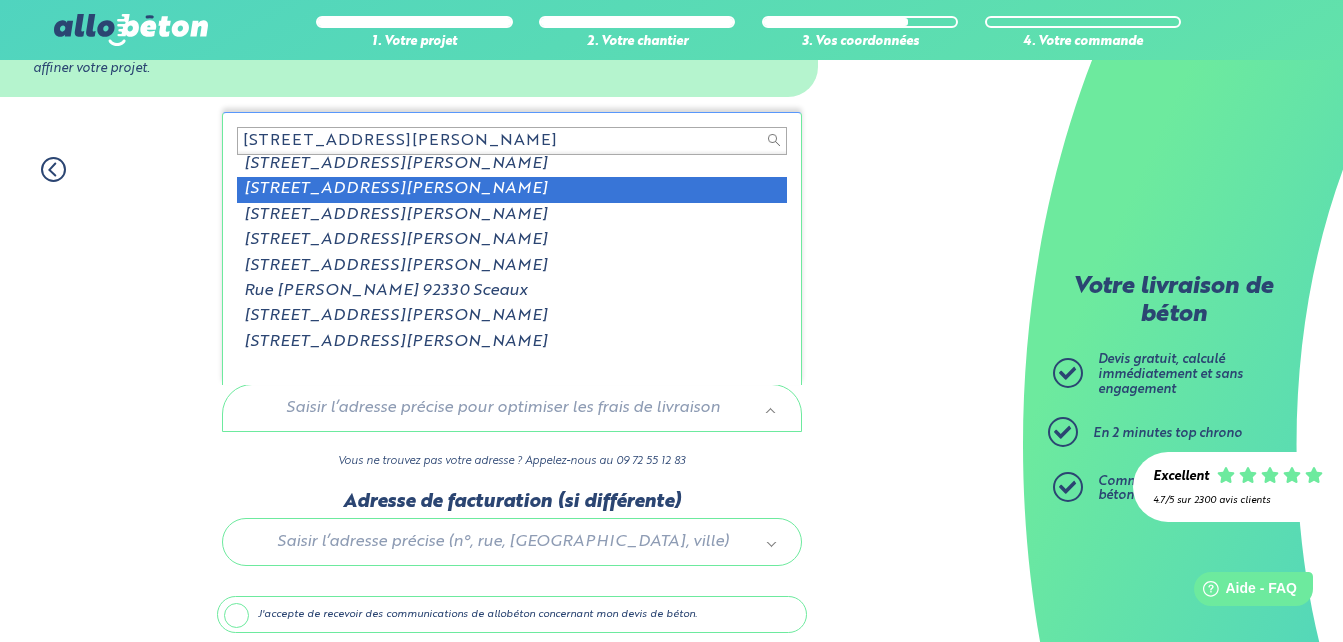 scroll, scrollTop: 0, scrollLeft: 0, axis: both 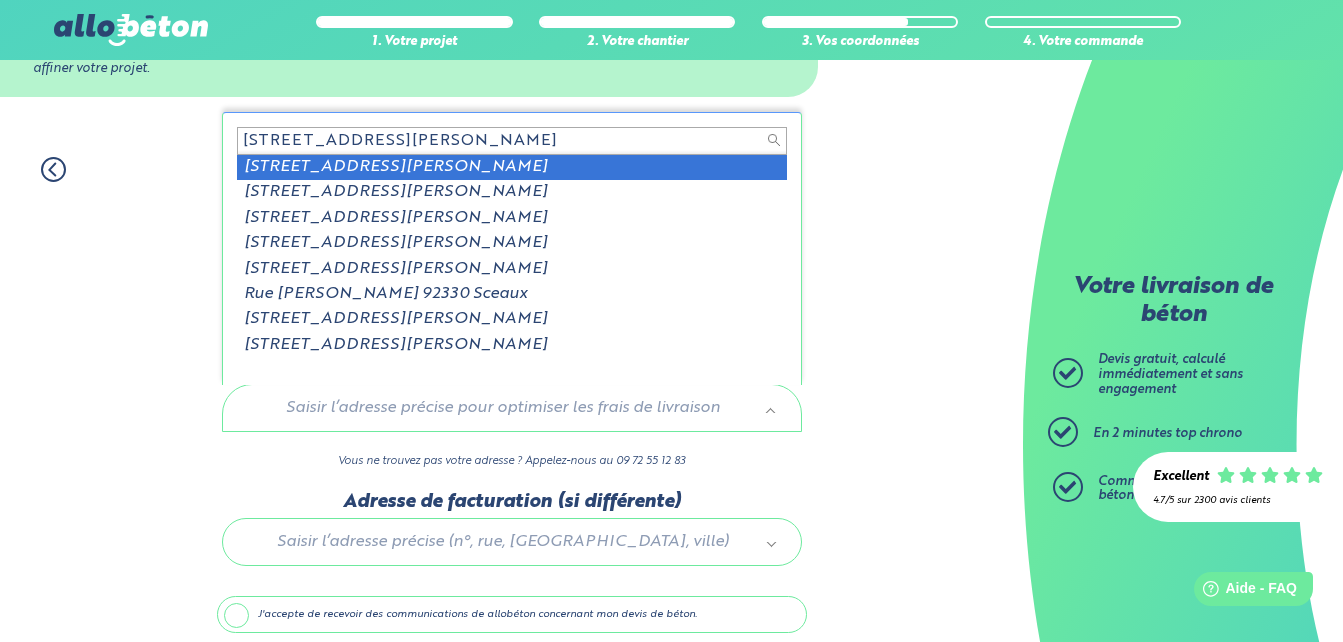 type on "[STREET_ADDRESS][PERSON_NAME]" 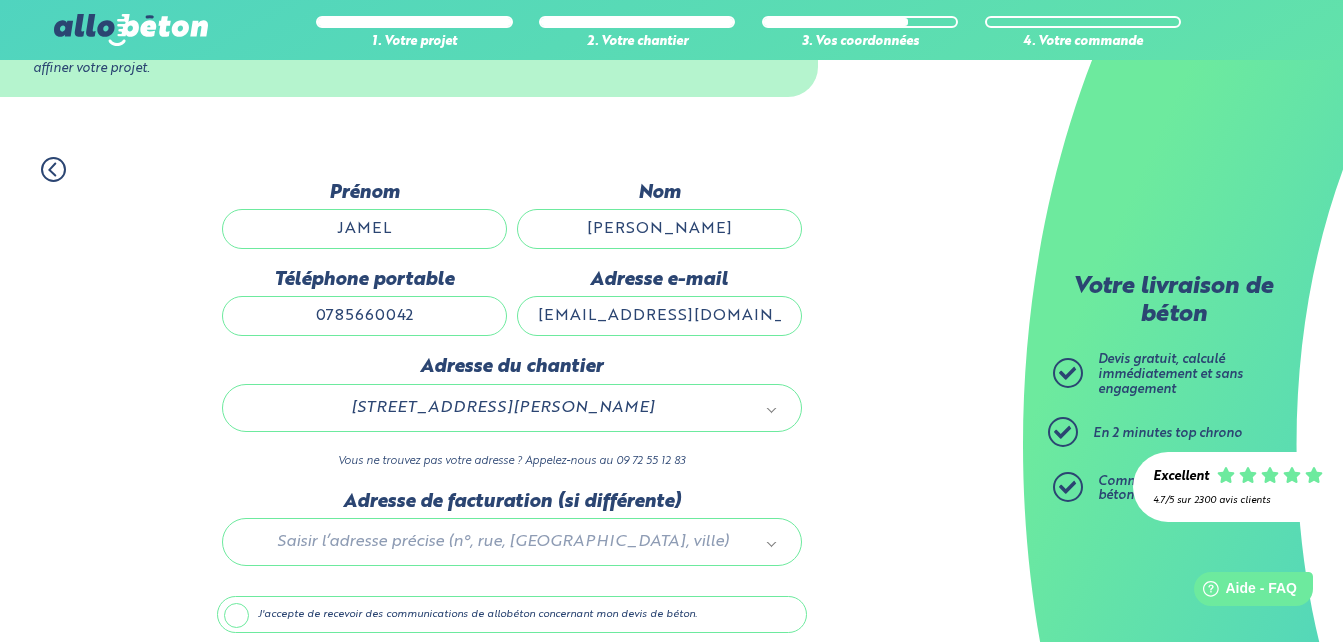 scroll, scrollTop: 183, scrollLeft: 0, axis: vertical 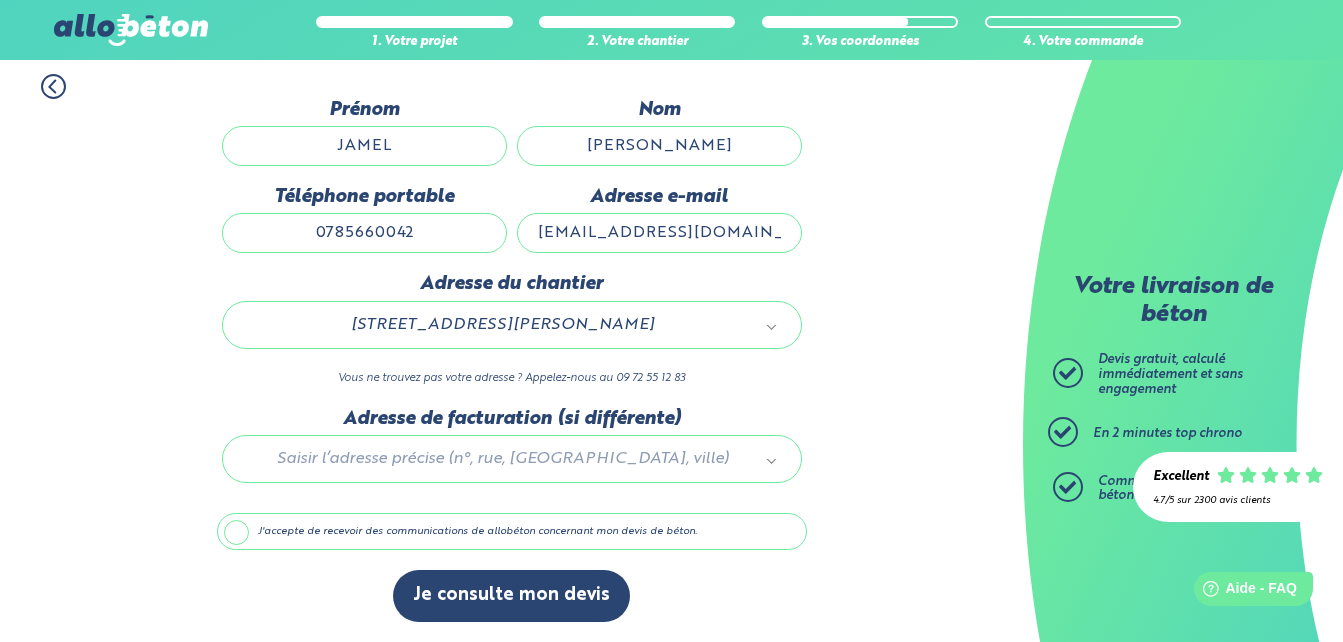 click on "J'accepte de recevoir des communications de allobéton concernant mon devis de béton." at bounding box center [512, 532] 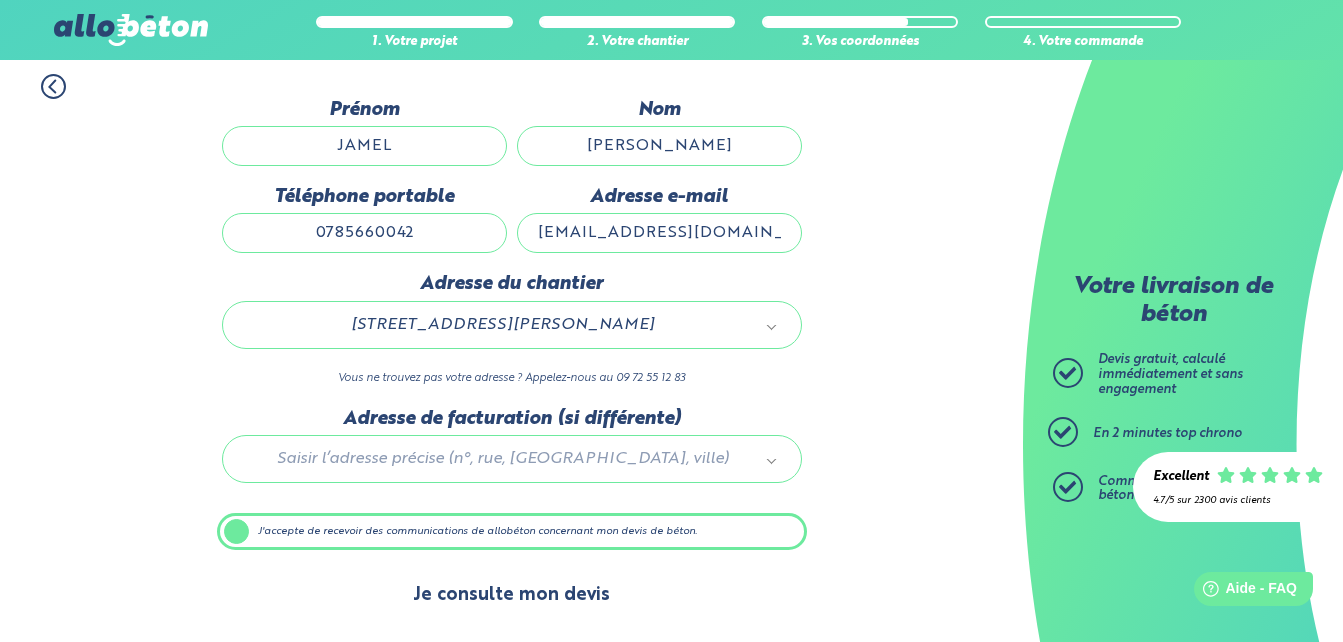 click on "Je consulte mon devis" at bounding box center [511, 595] 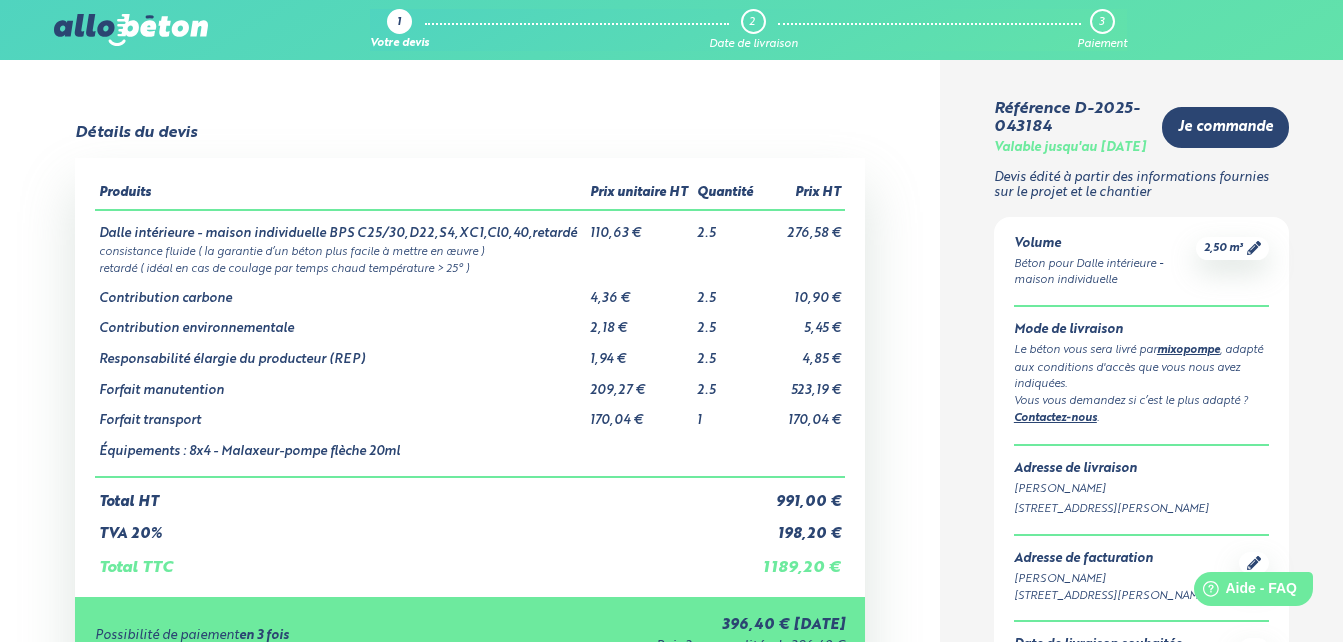 scroll, scrollTop: 0, scrollLeft: 0, axis: both 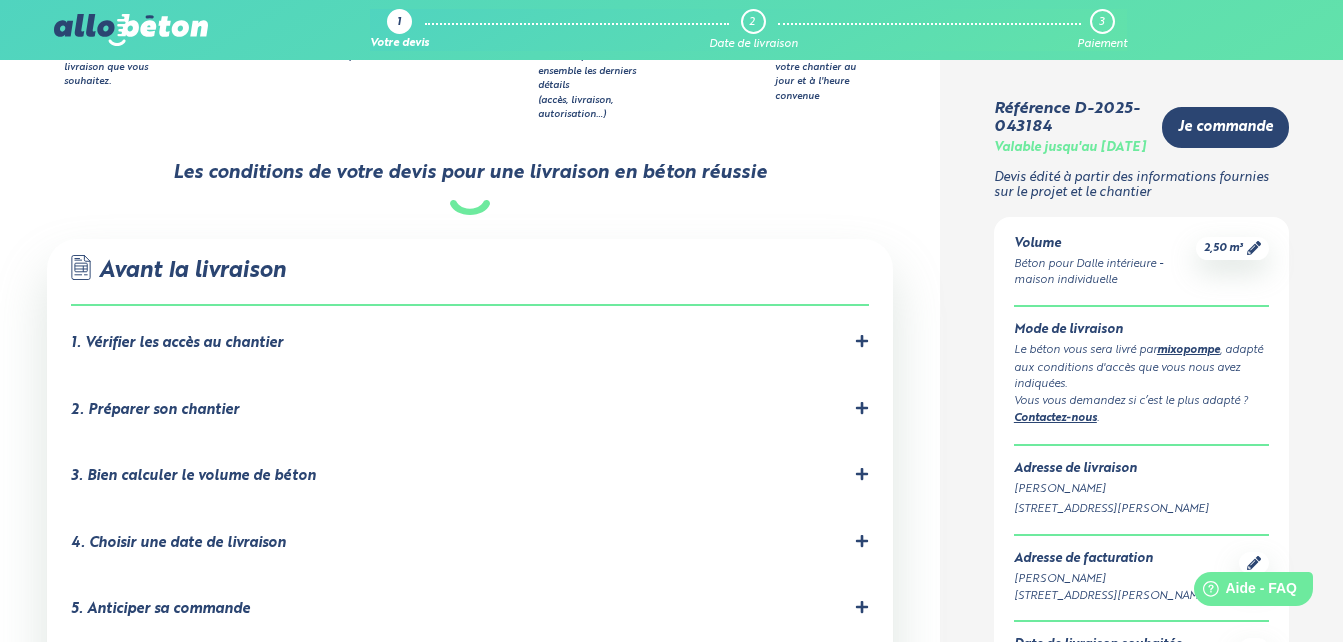 click 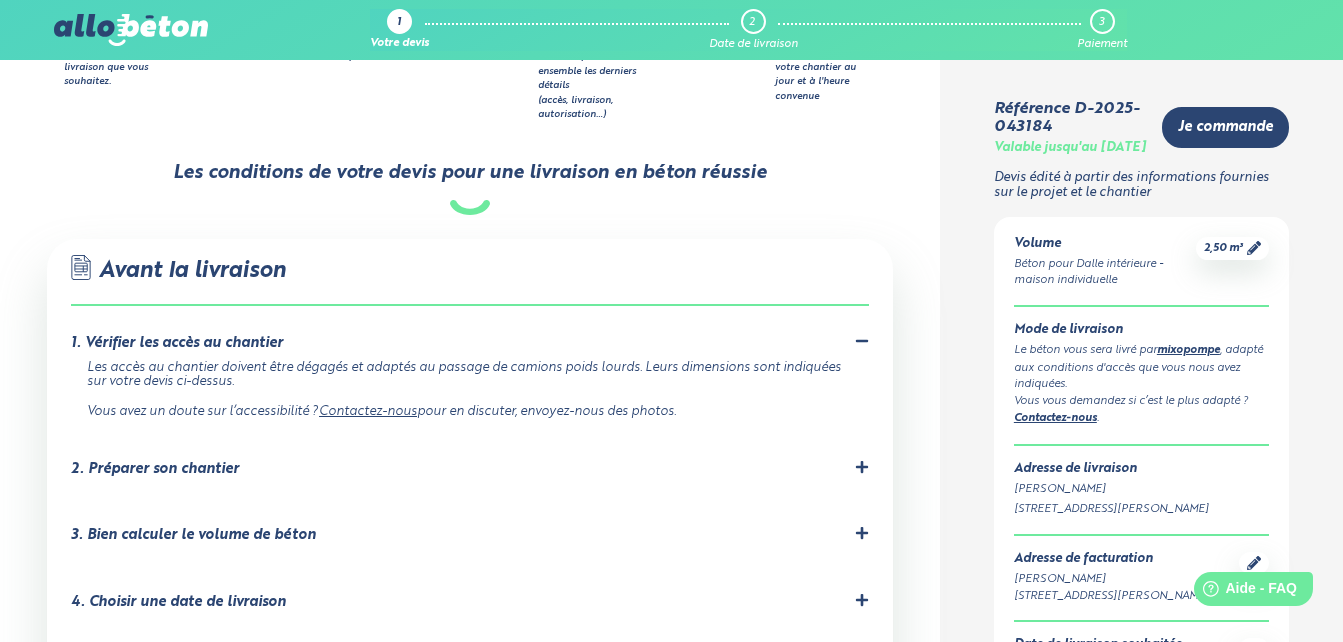 click 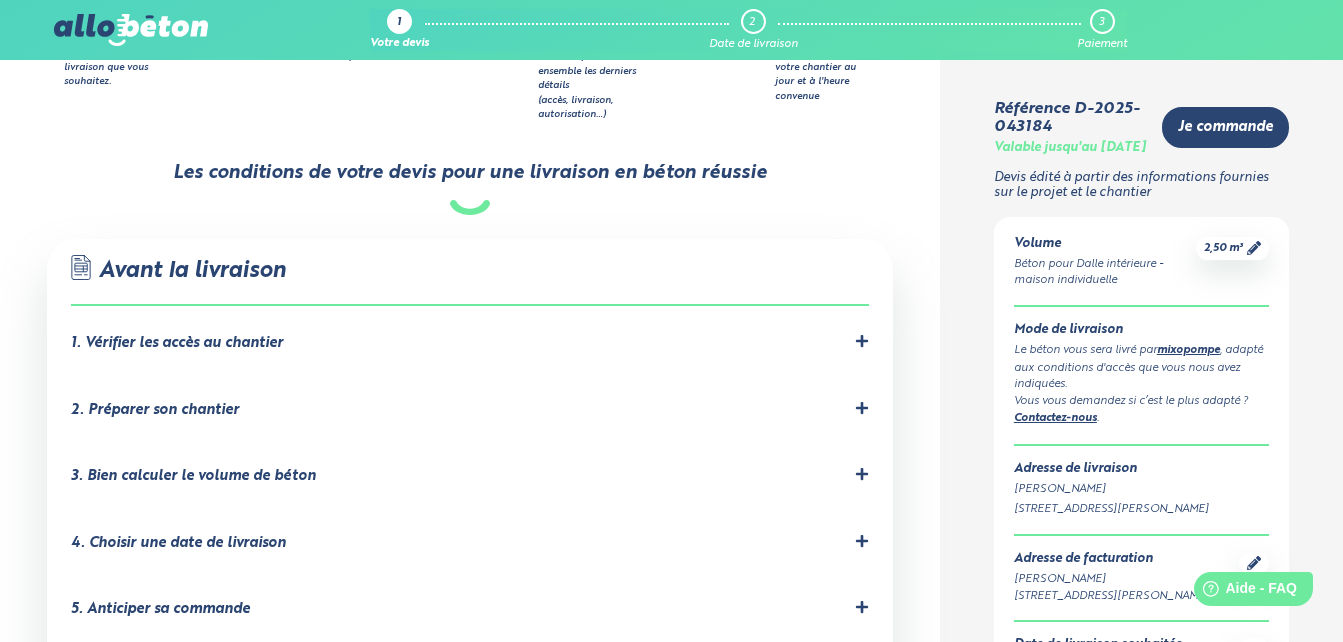 click 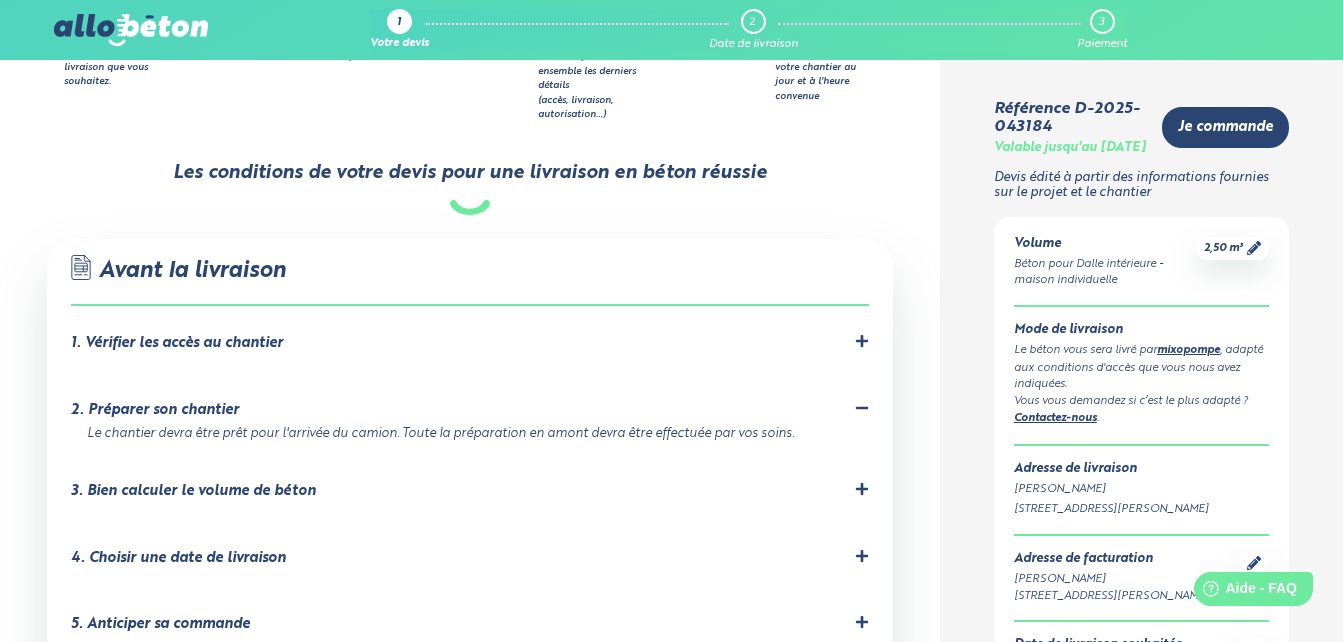 click 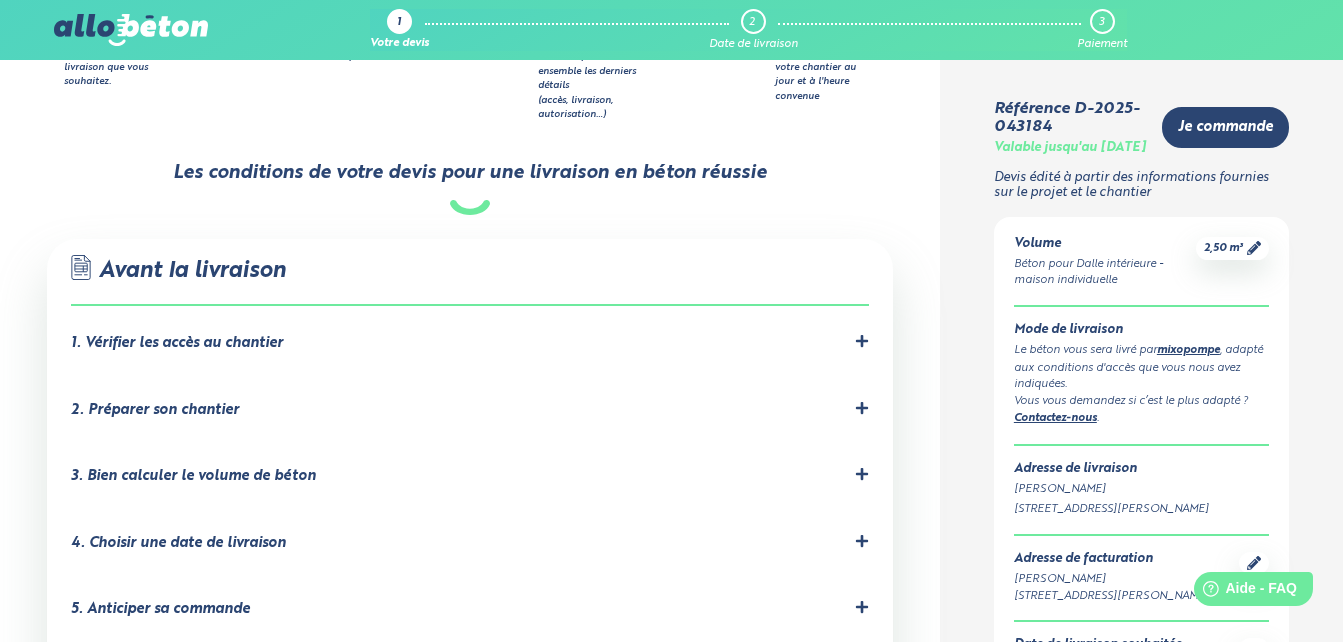 scroll, scrollTop: 1200, scrollLeft: 0, axis: vertical 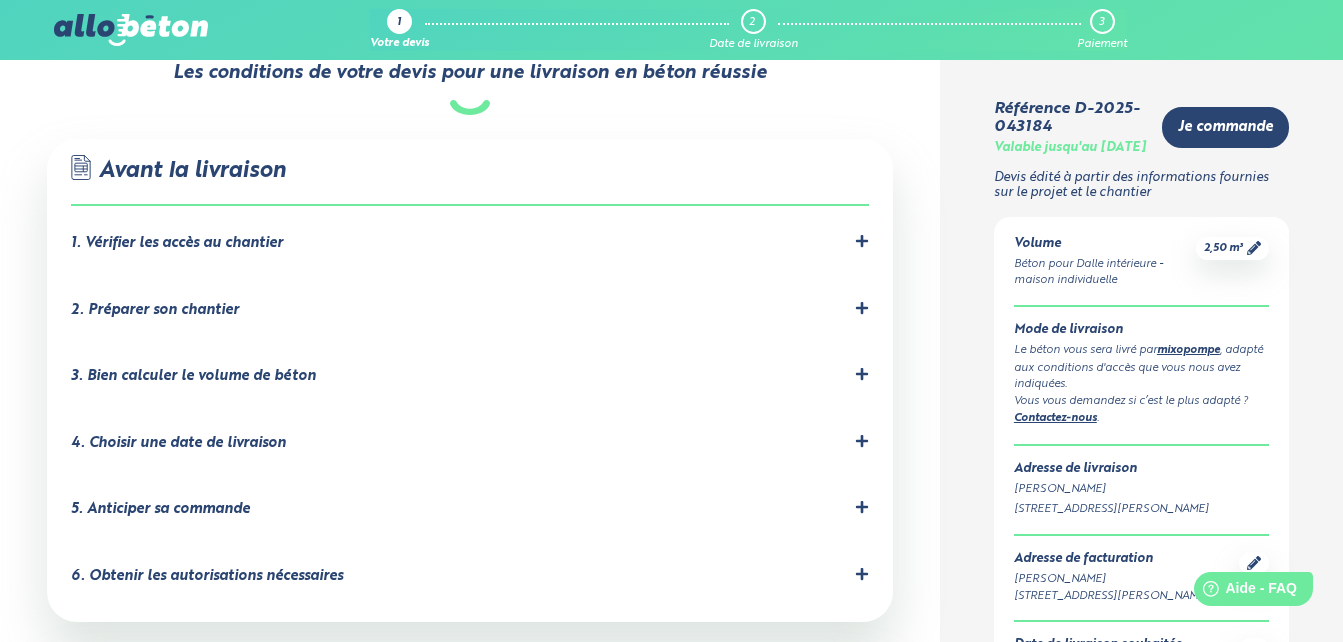 click on "4. Choisir une date de livraison" at bounding box center (470, 443) 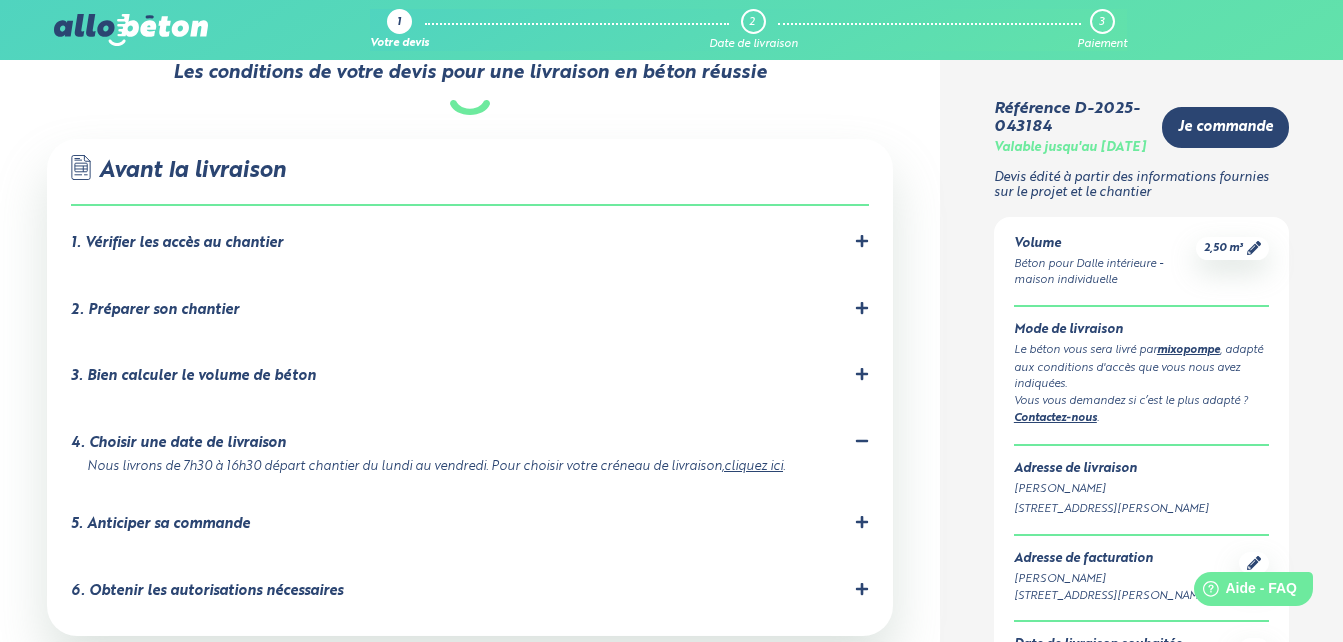 click 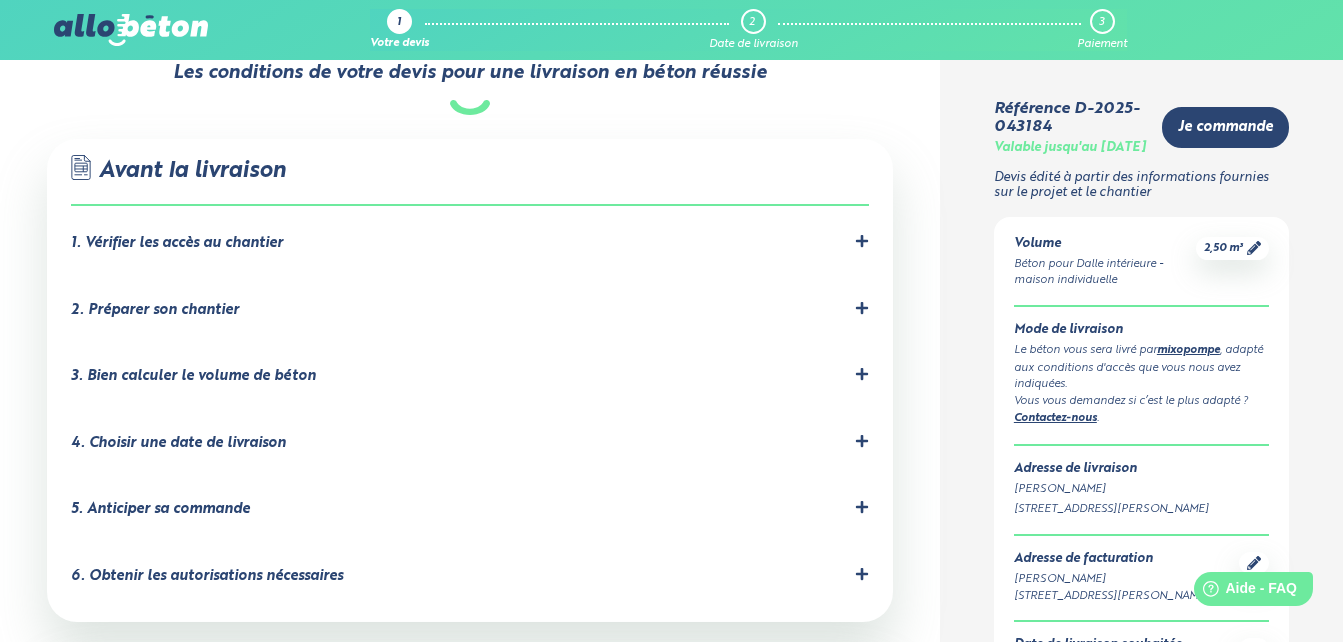click 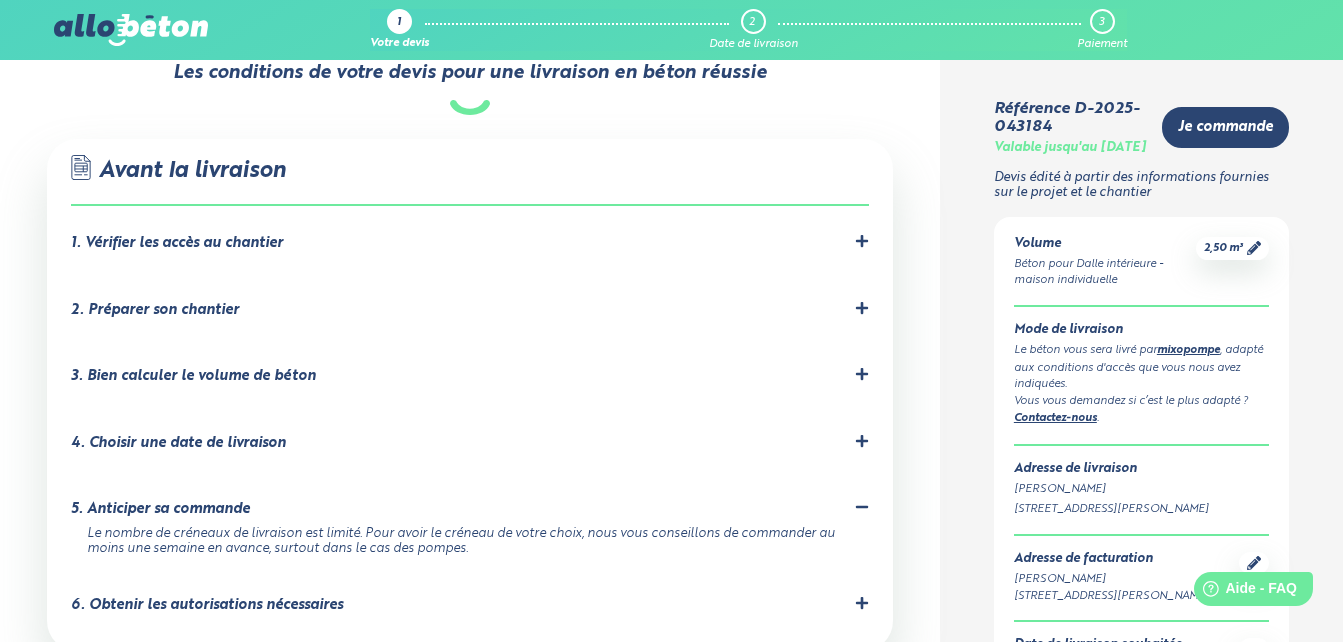 click 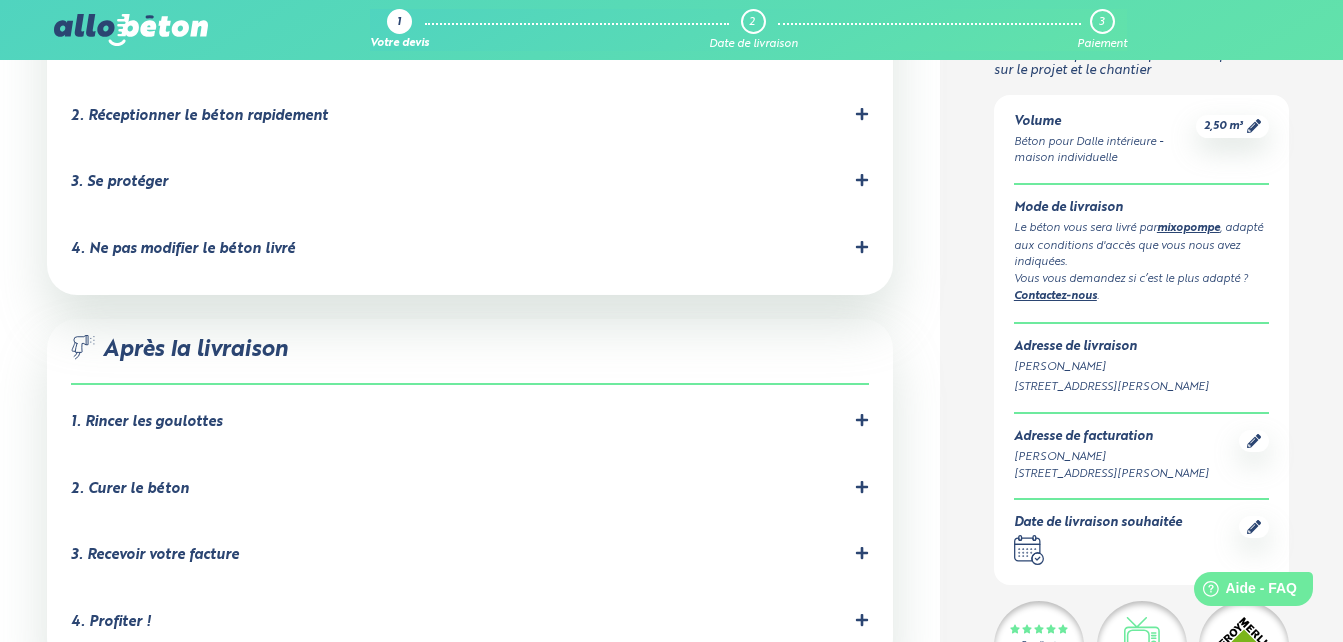 scroll, scrollTop: 2100, scrollLeft: 0, axis: vertical 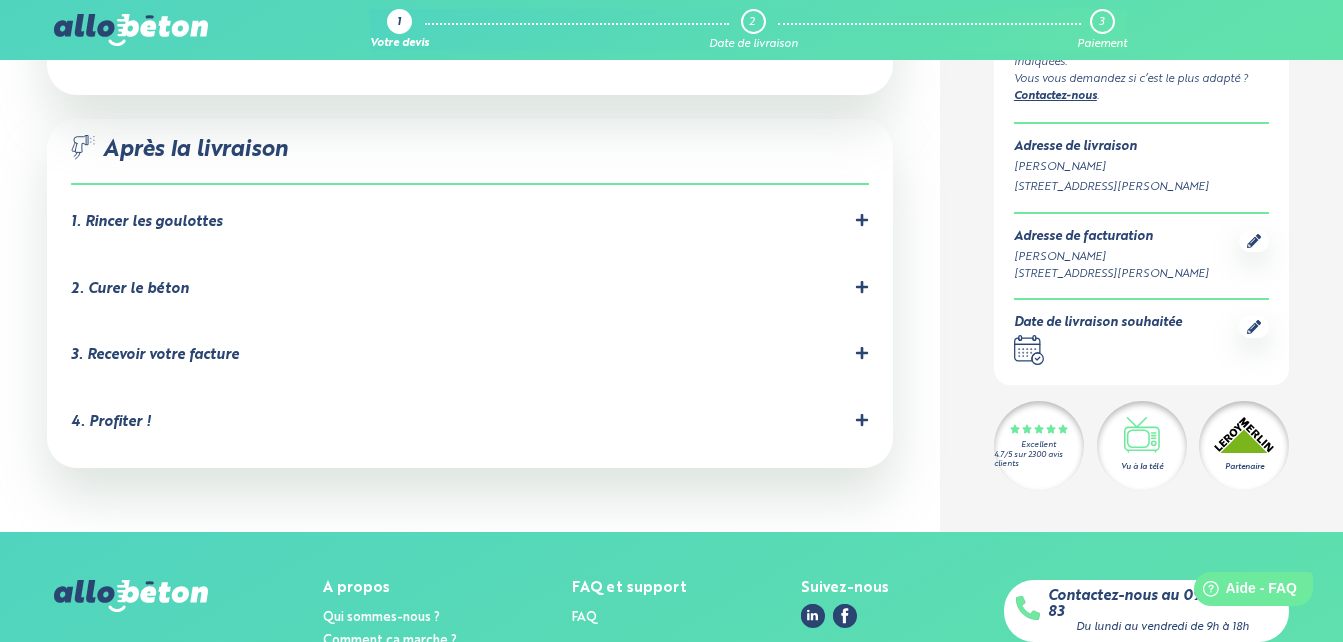click 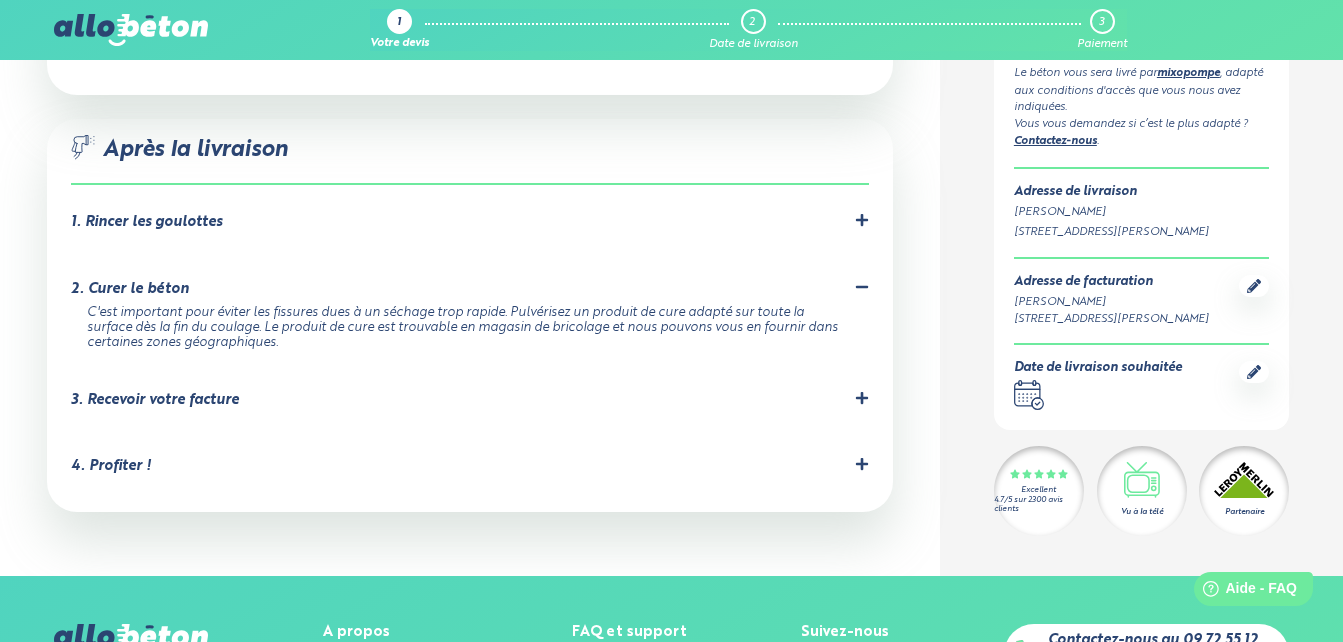 click 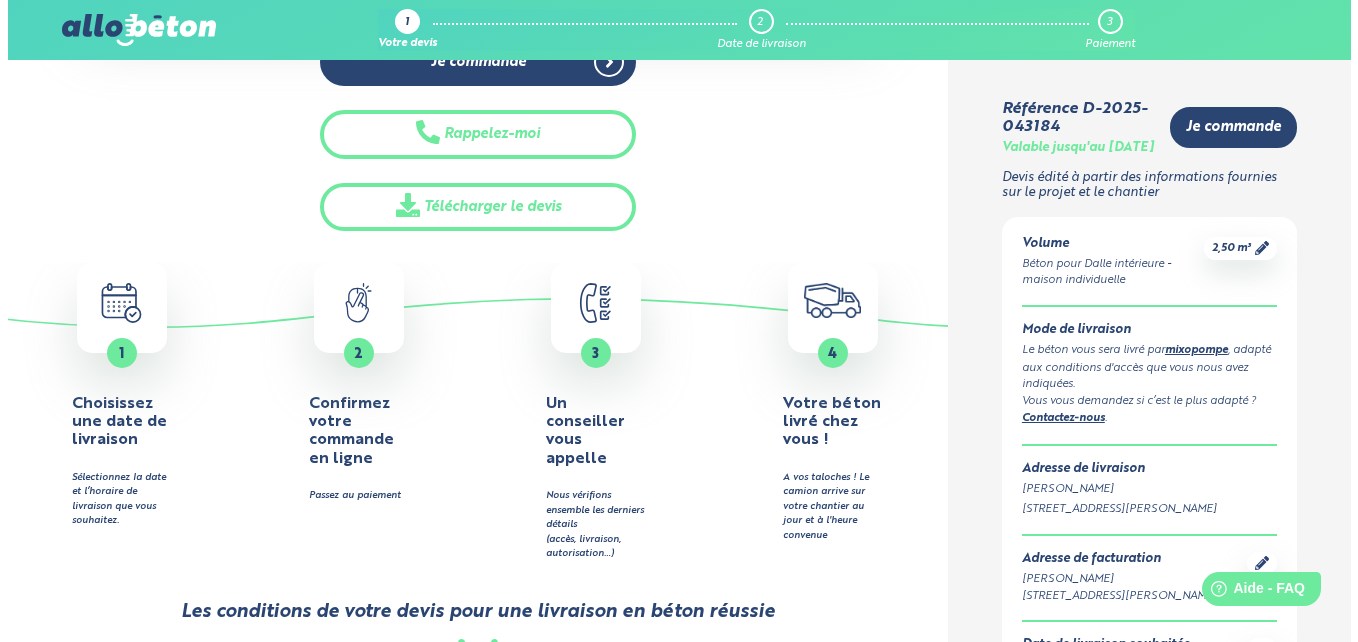 scroll, scrollTop: 461, scrollLeft: 0, axis: vertical 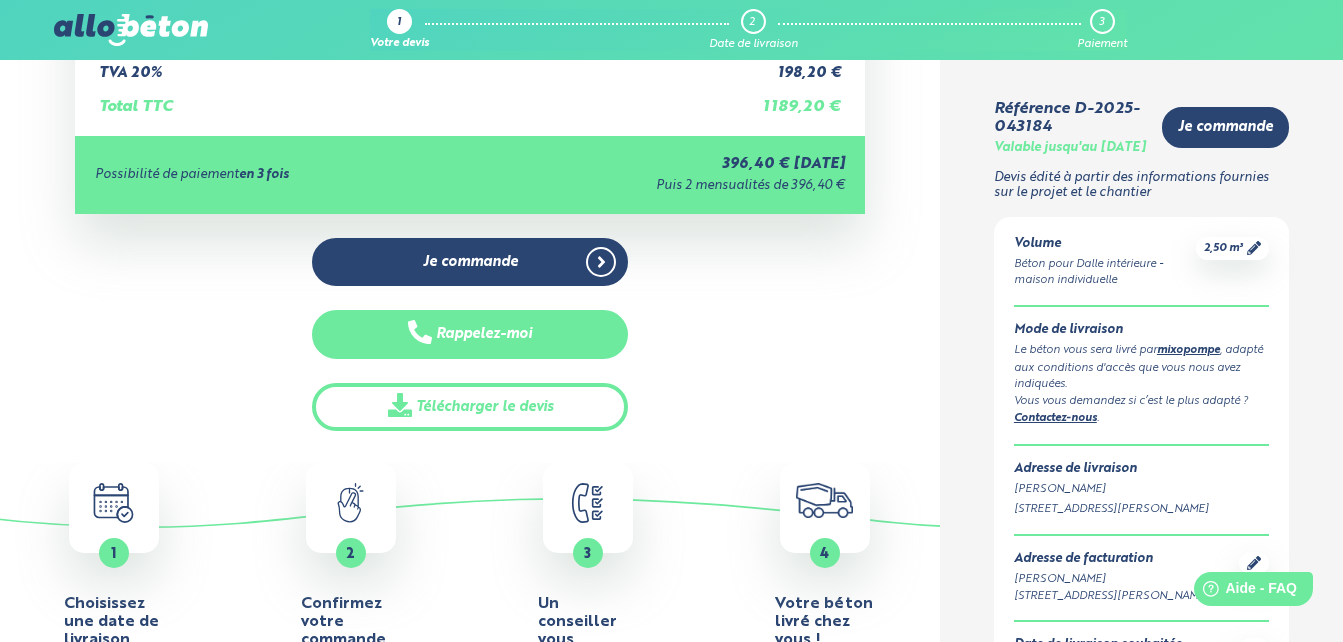 click on "Rappelez-moi" at bounding box center [470, 334] 